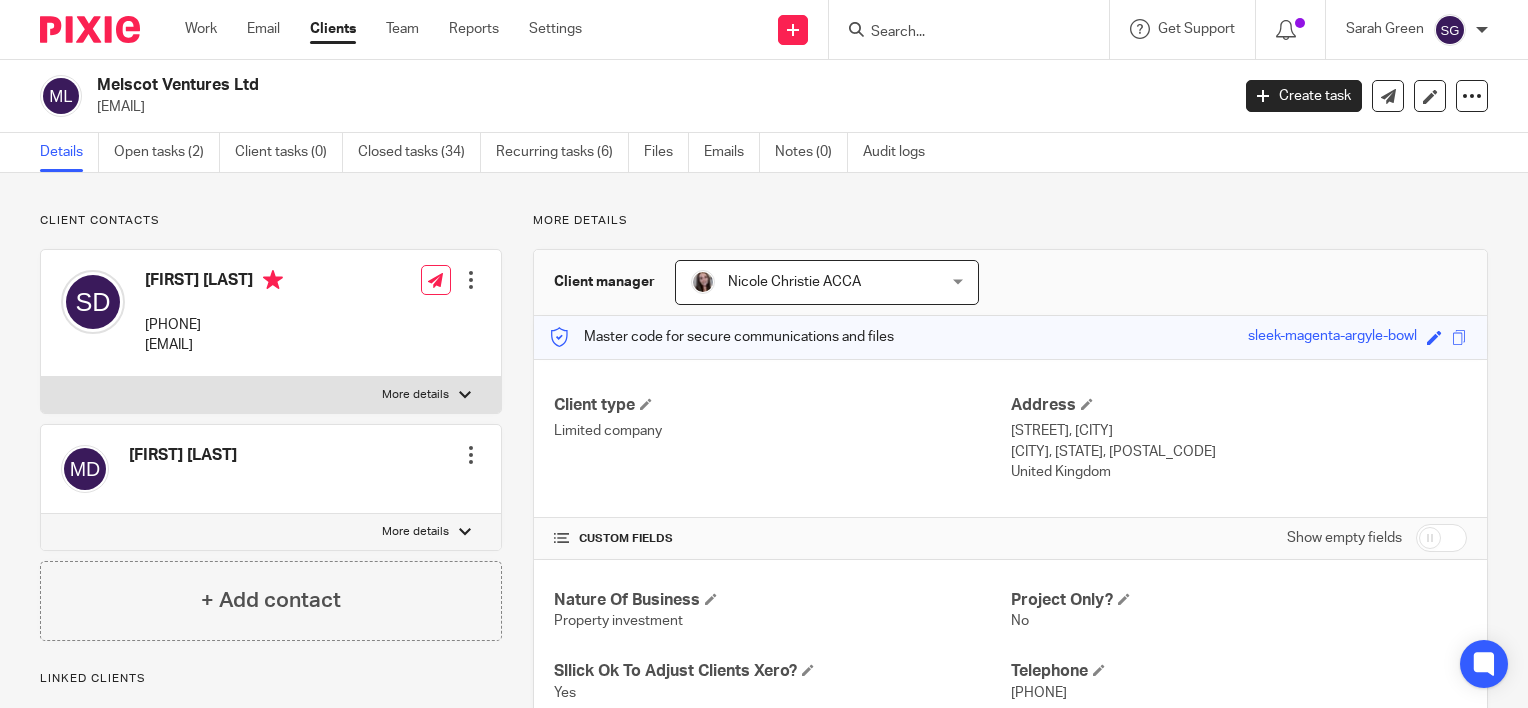 scroll, scrollTop: 0, scrollLeft: 0, axis: both 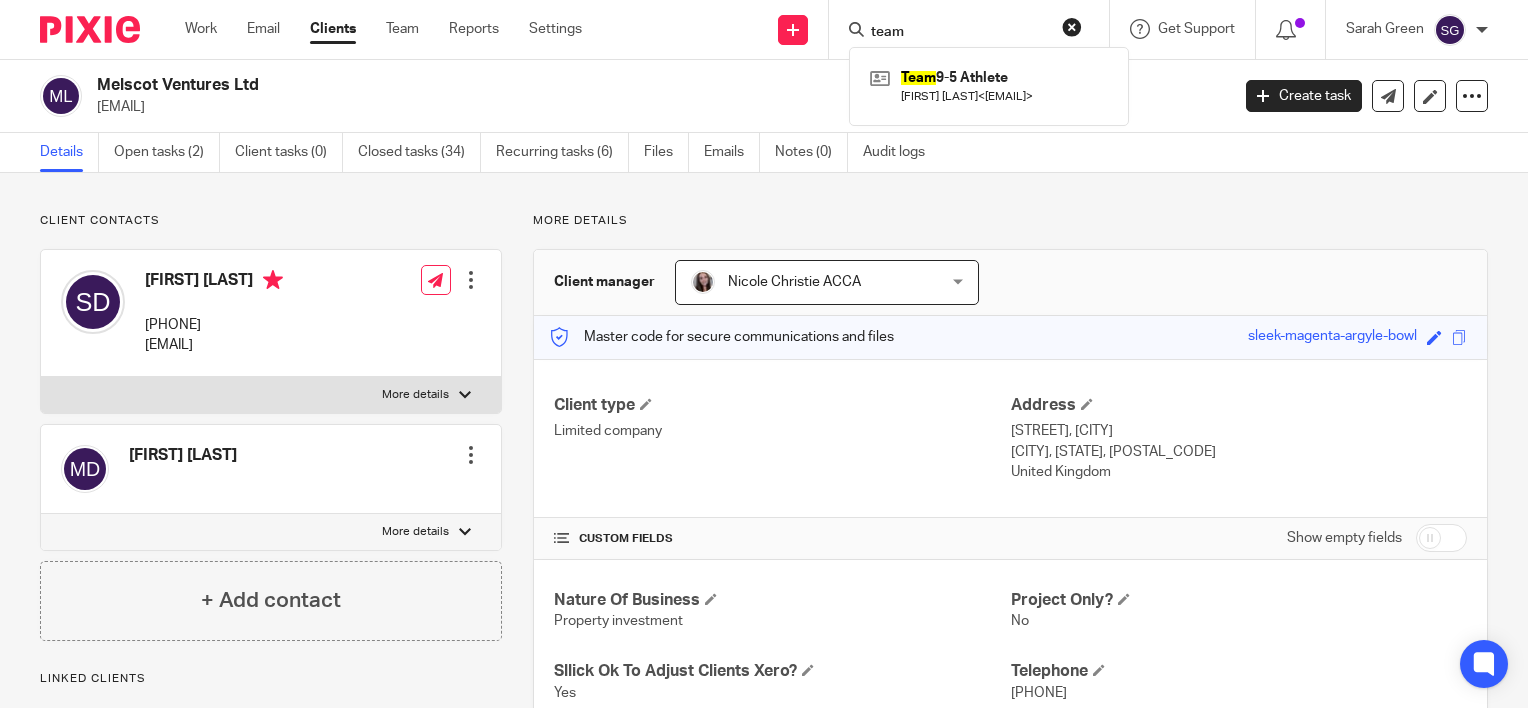 type on "team" 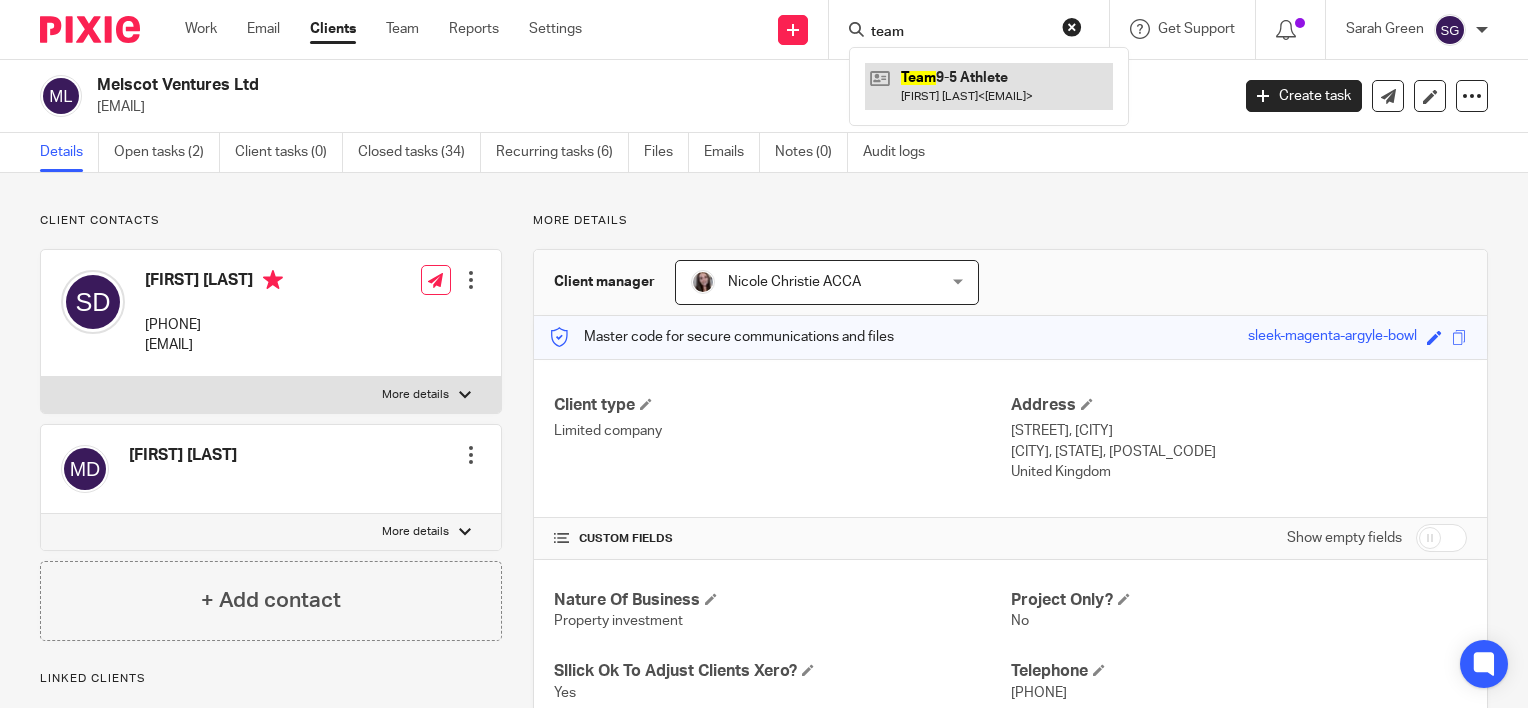 click at bounding box center (989, 86) 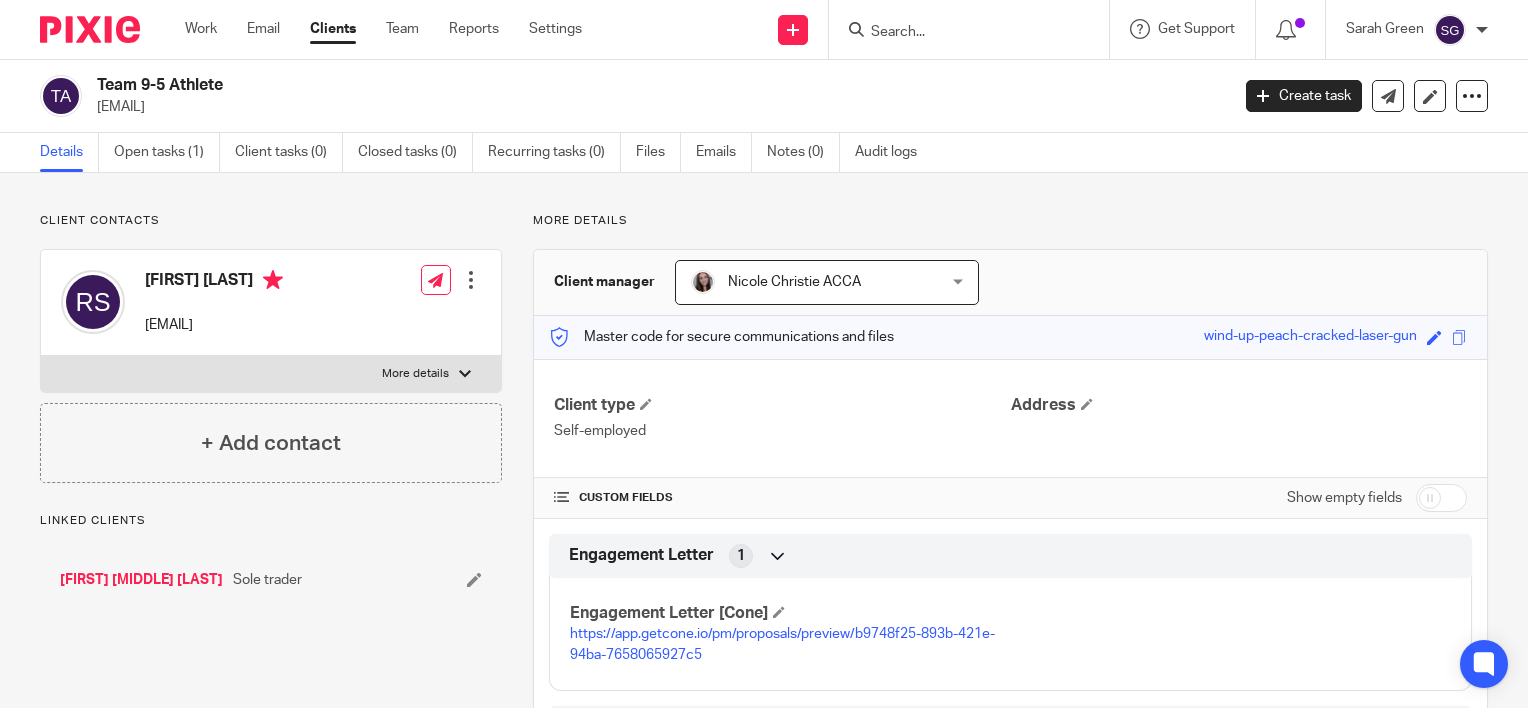 scroll, scrollTop: 0, scrollLeft: 0, axis: both 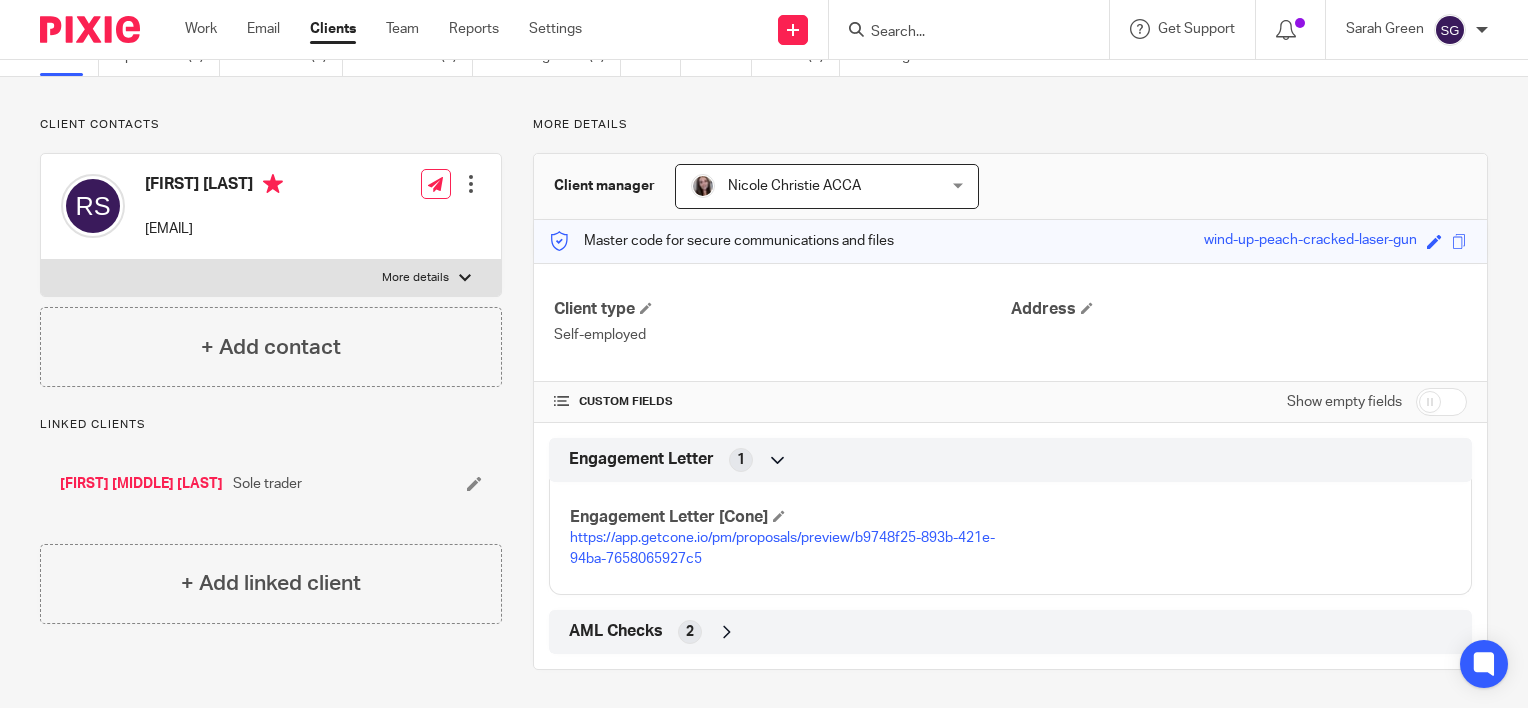click at bounding box center [1441, 402] 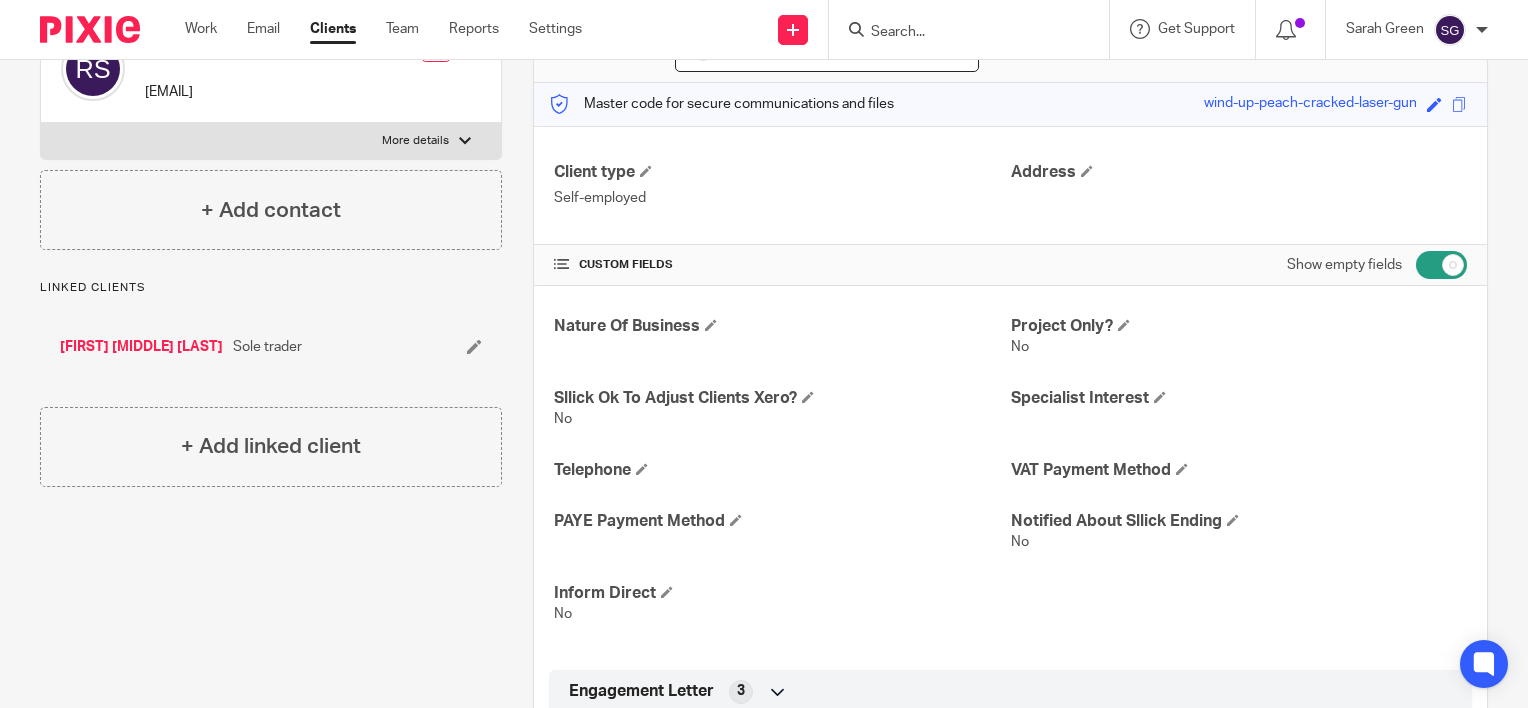 scroll, scrollTop: 296, scrollLeft: 0, axis: vertical 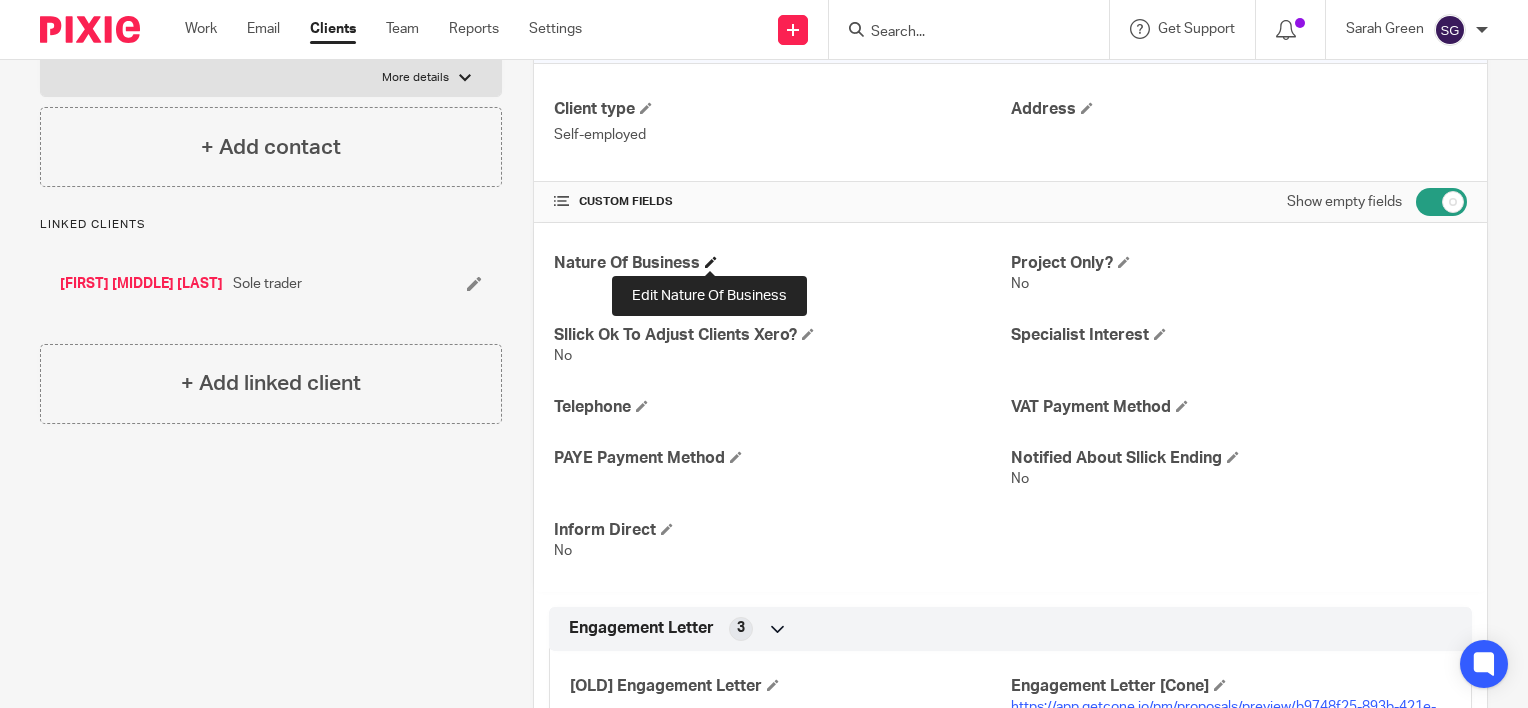 click at bounding box center [711, 262] 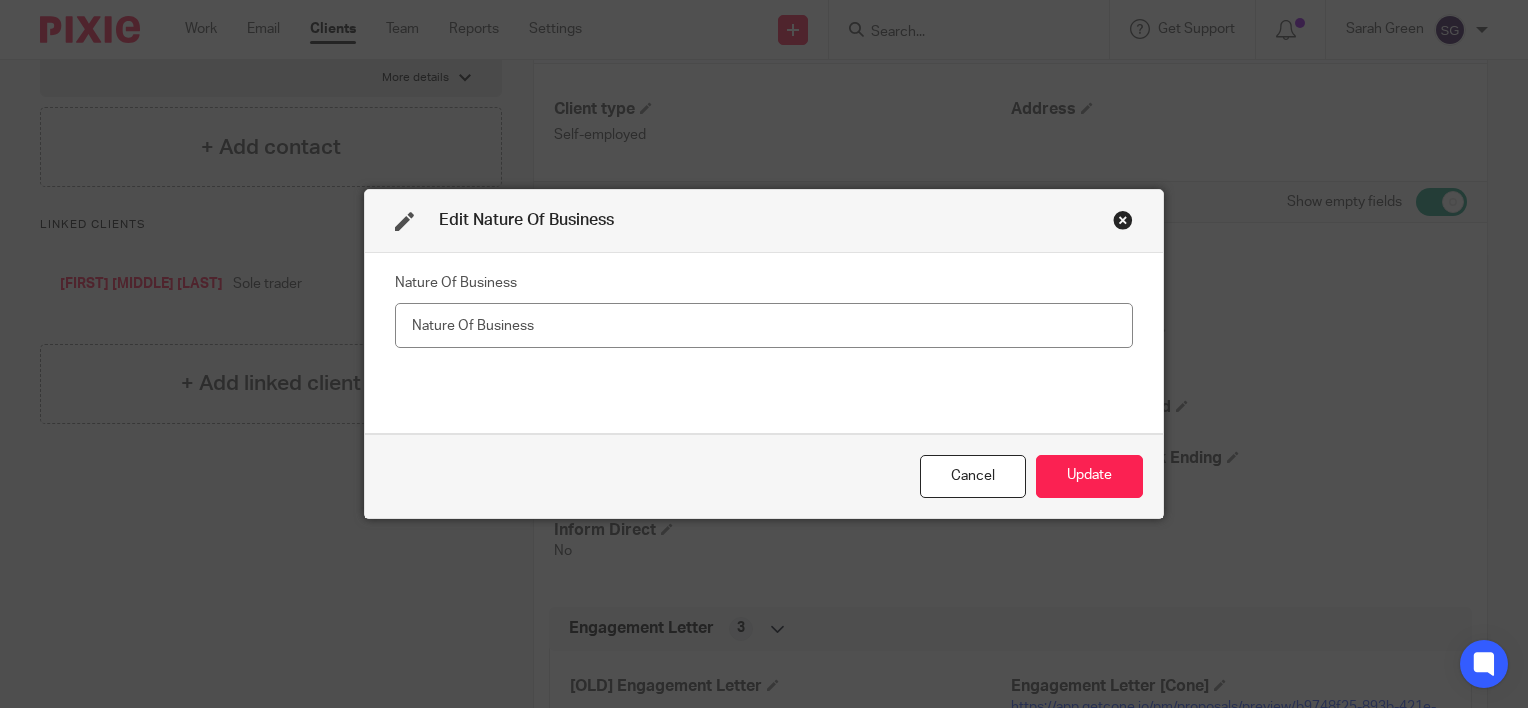 click at bounding box center (1123, 220) 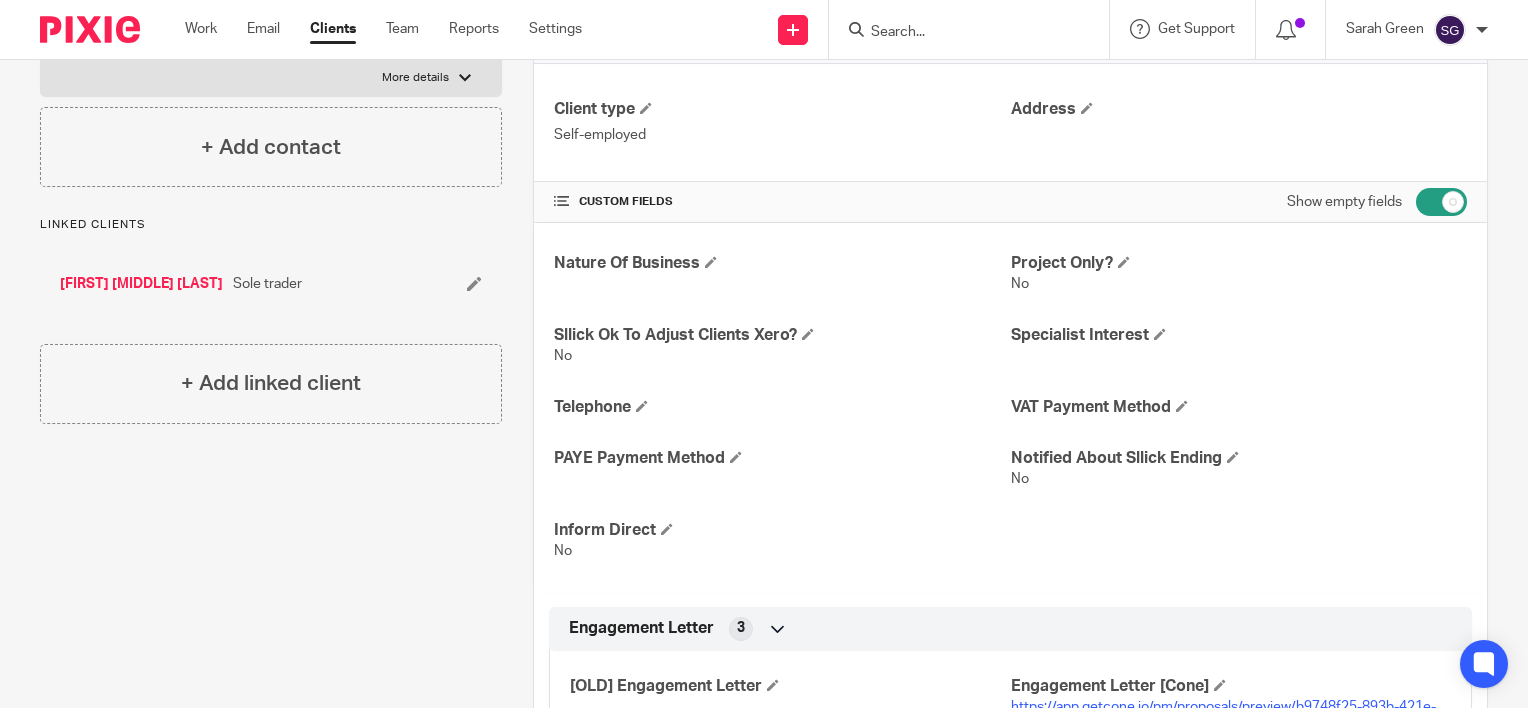 click at bounding box center (959, 33) 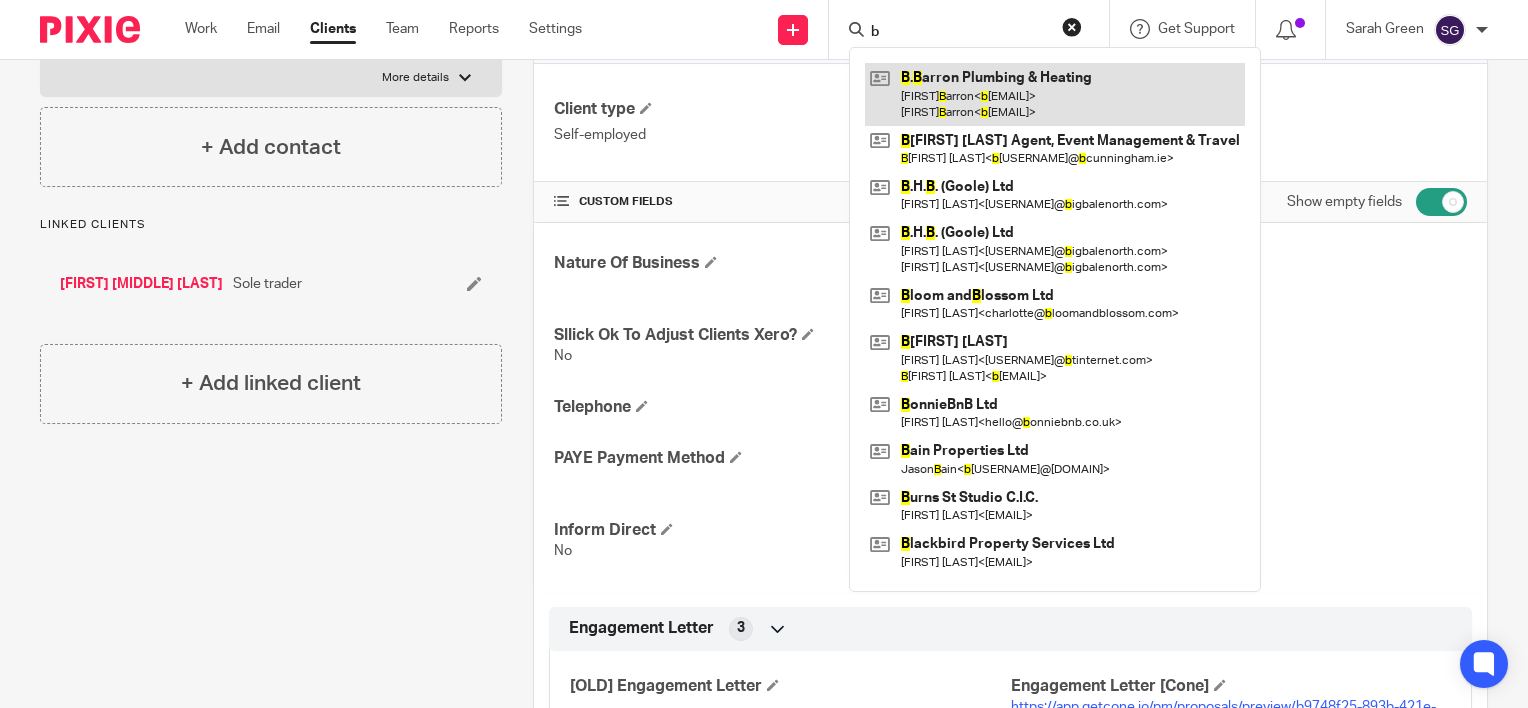 type on "b" 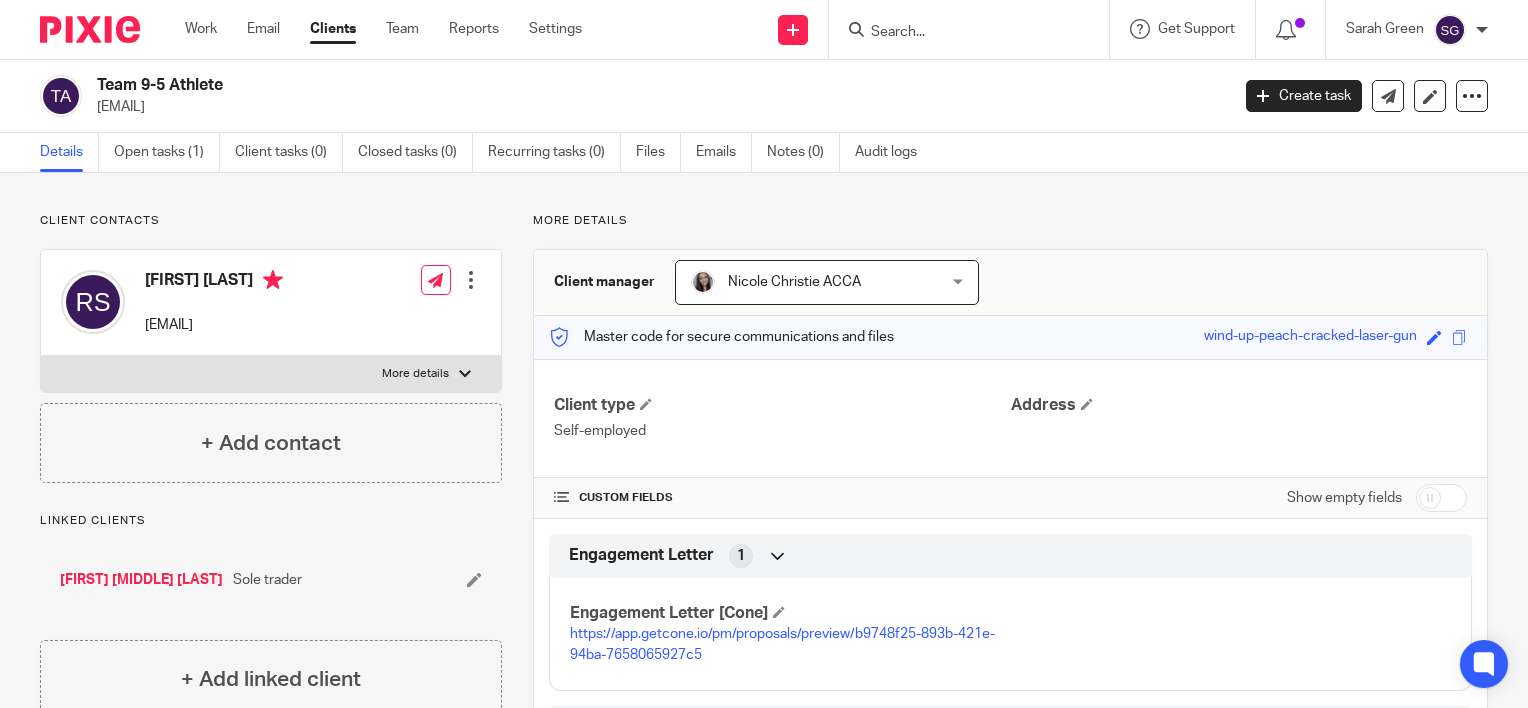 scroll, scrollTop: 0, scrollLeft: 0, axis: both 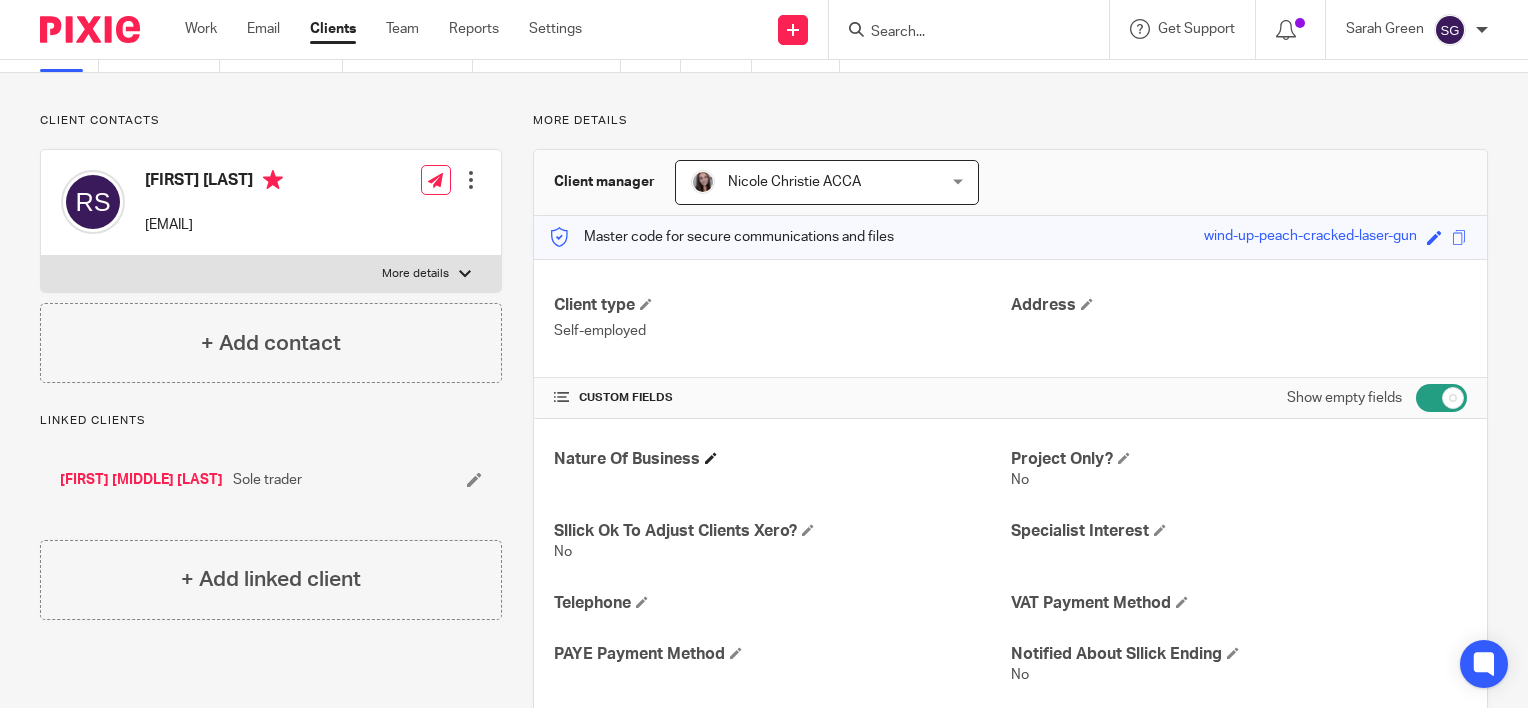 click at bounding box center (711, 458) 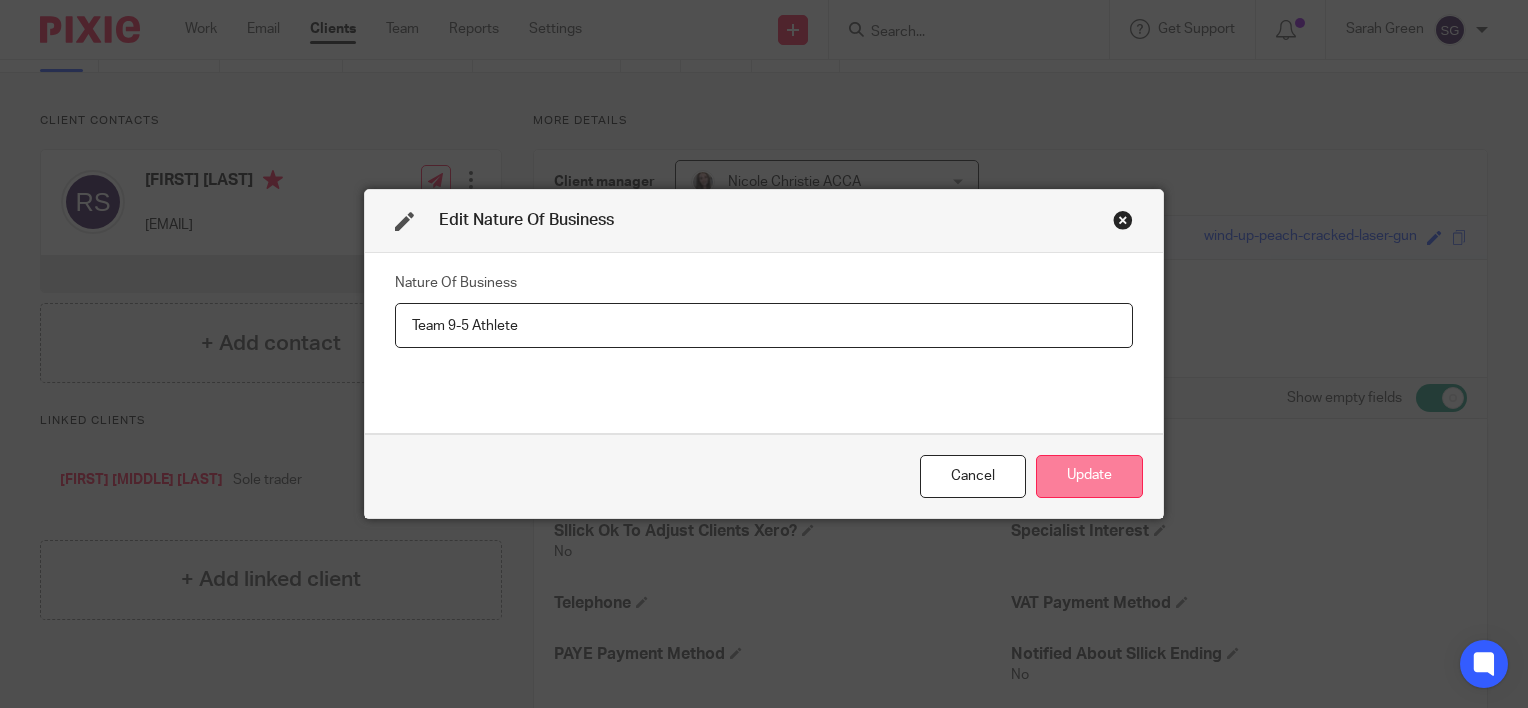 type on "Team 9-5 Athlete" 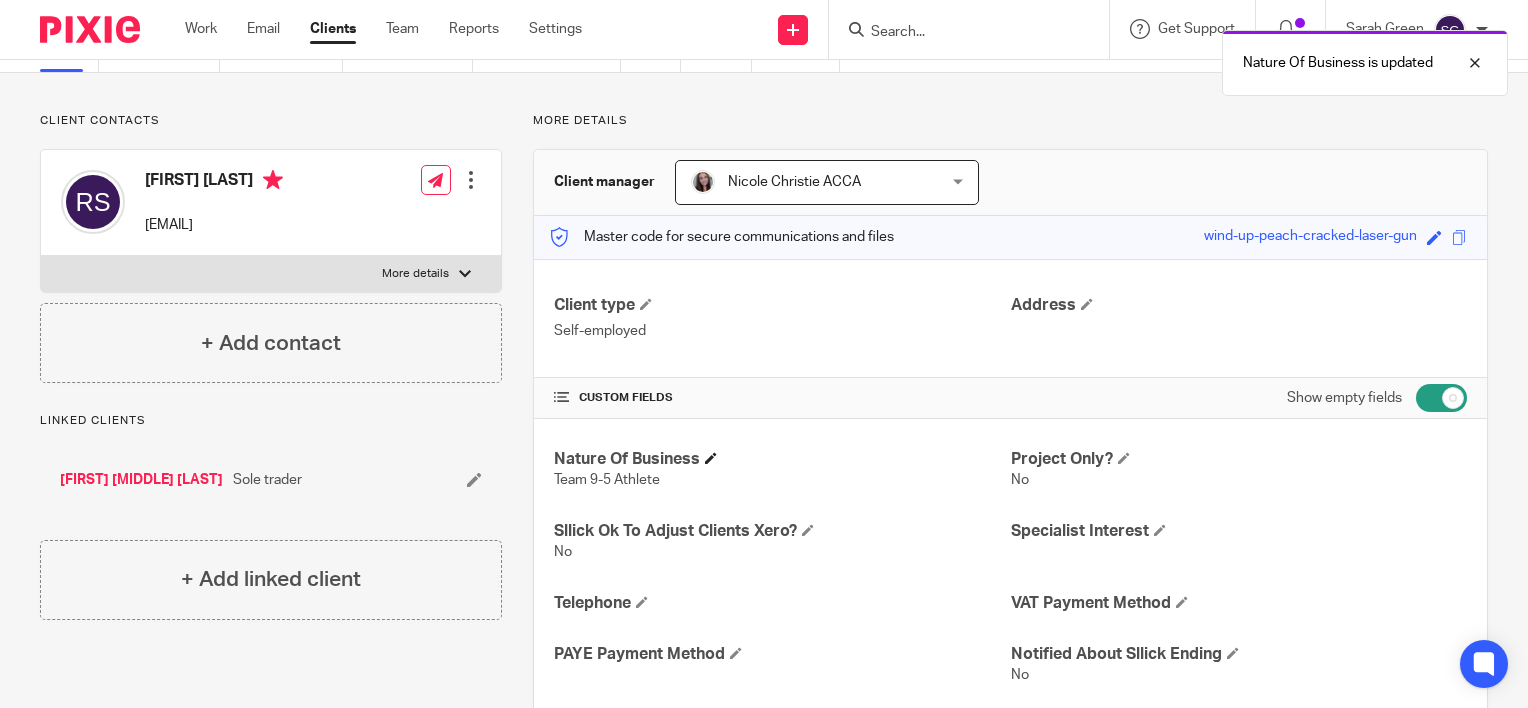 click at bounding box center (711, 458) 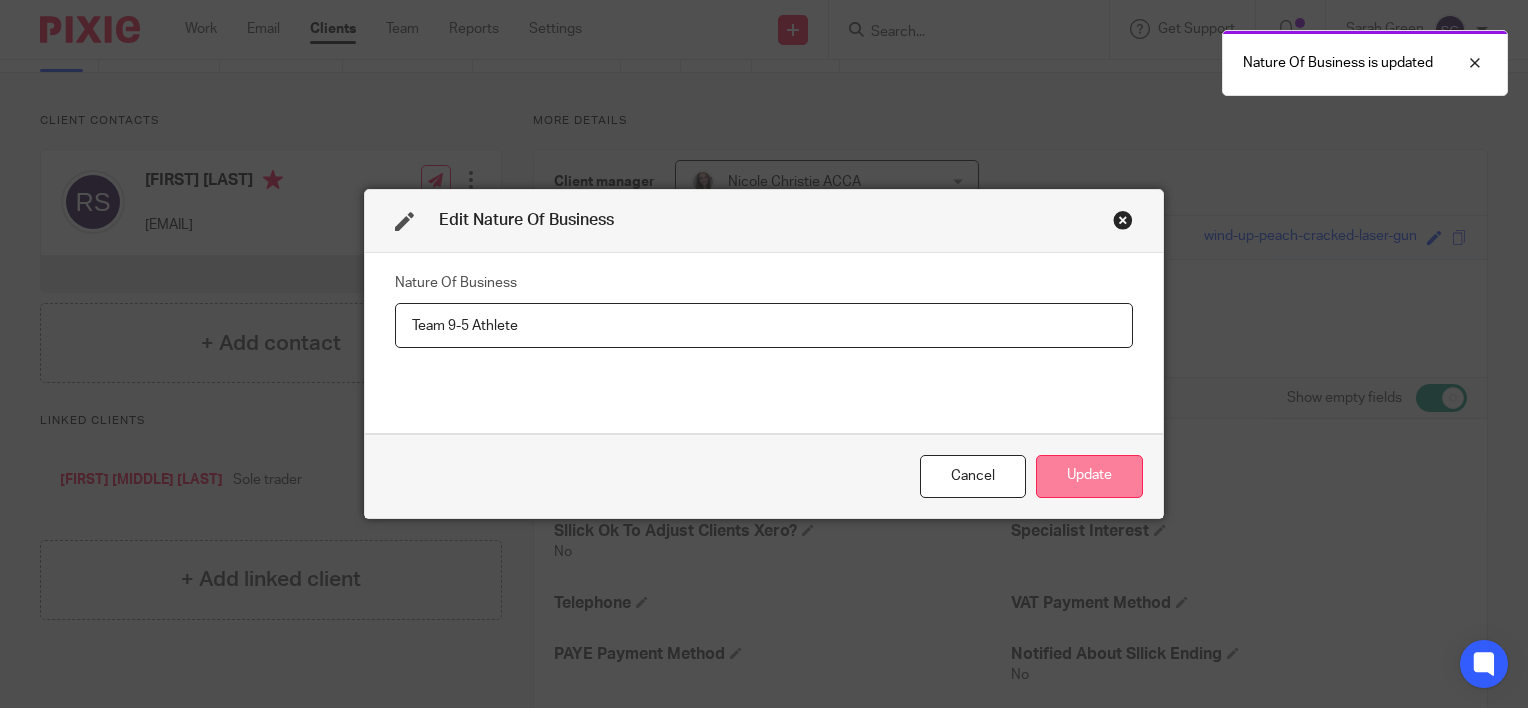 click on "Update" at bounding box center (1089, 476) 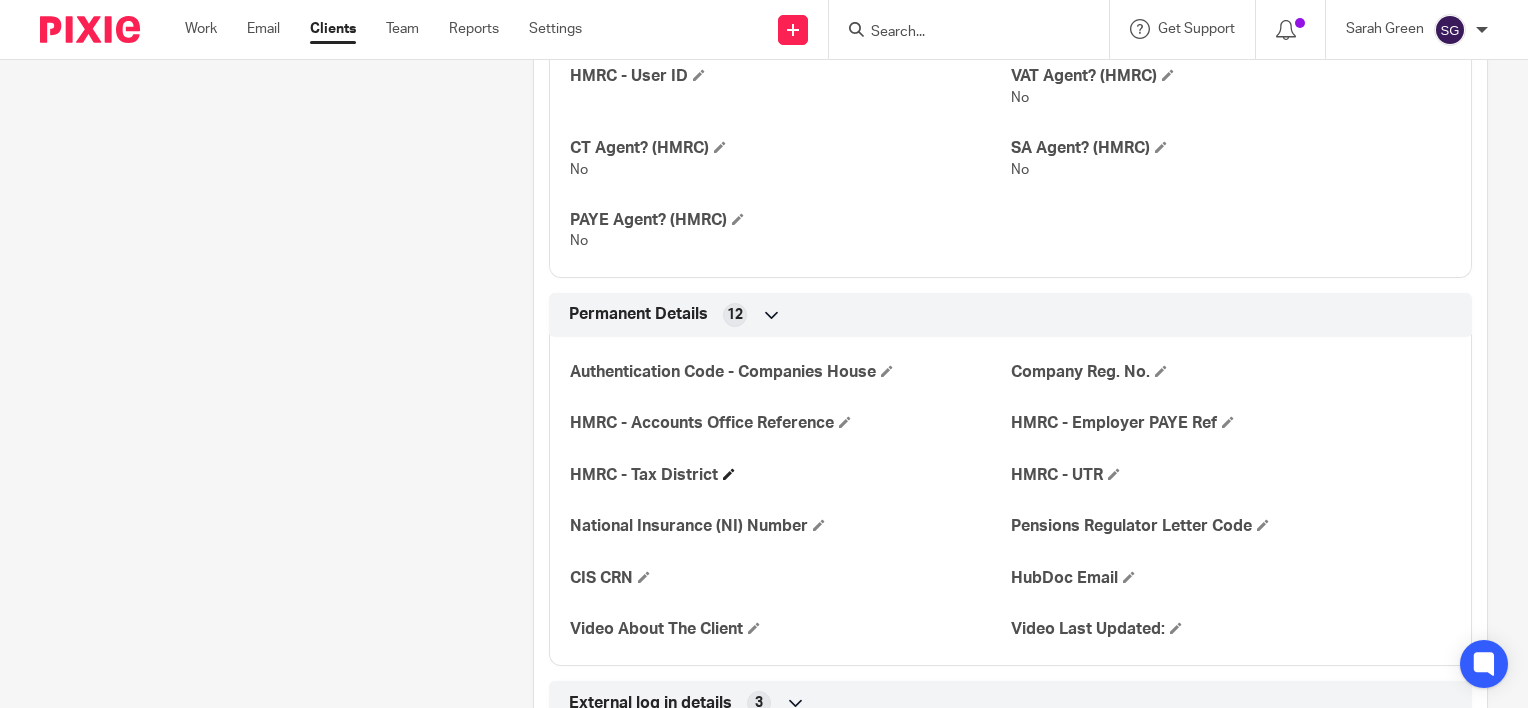 scroll, scrollTop: 1300, scrollLeft: 0, axis: vertical 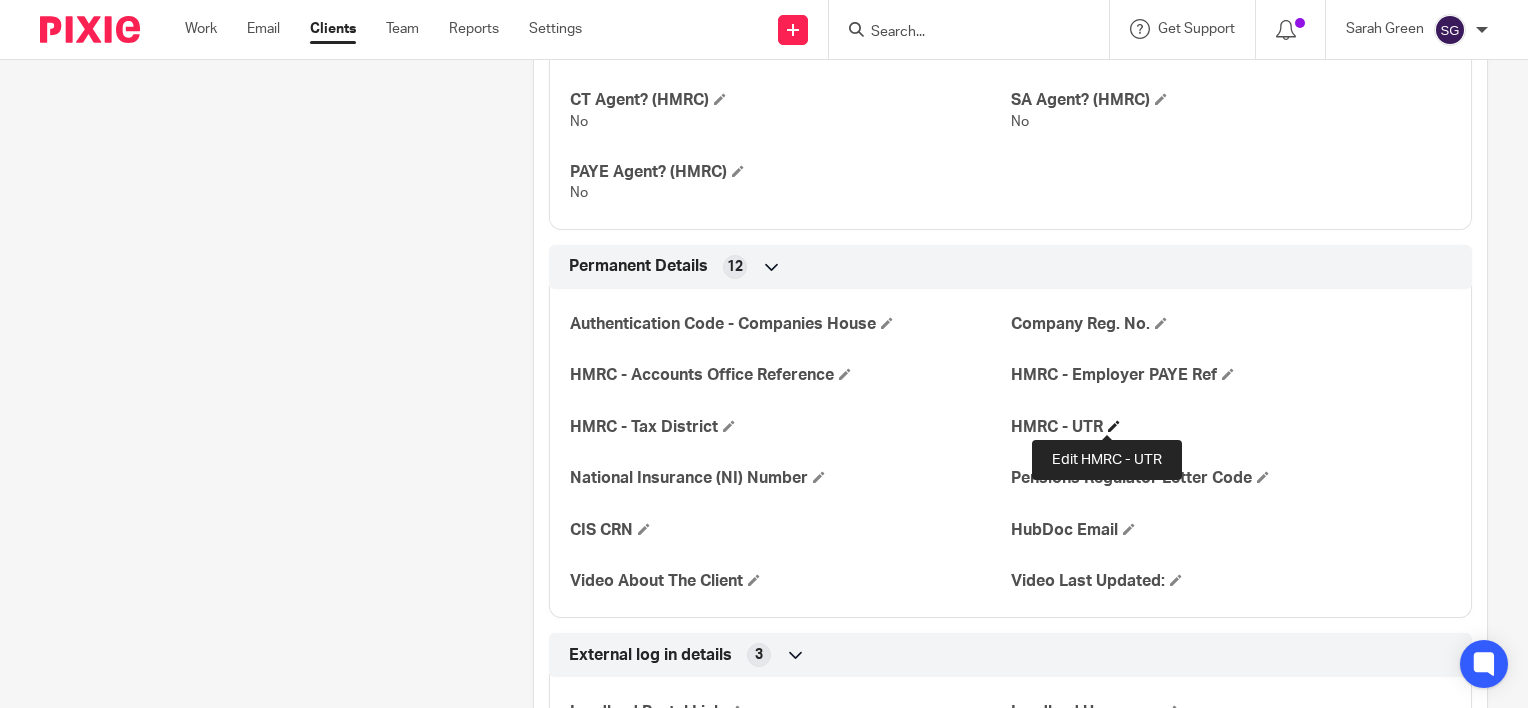 click at bounding box center (1114, 426) 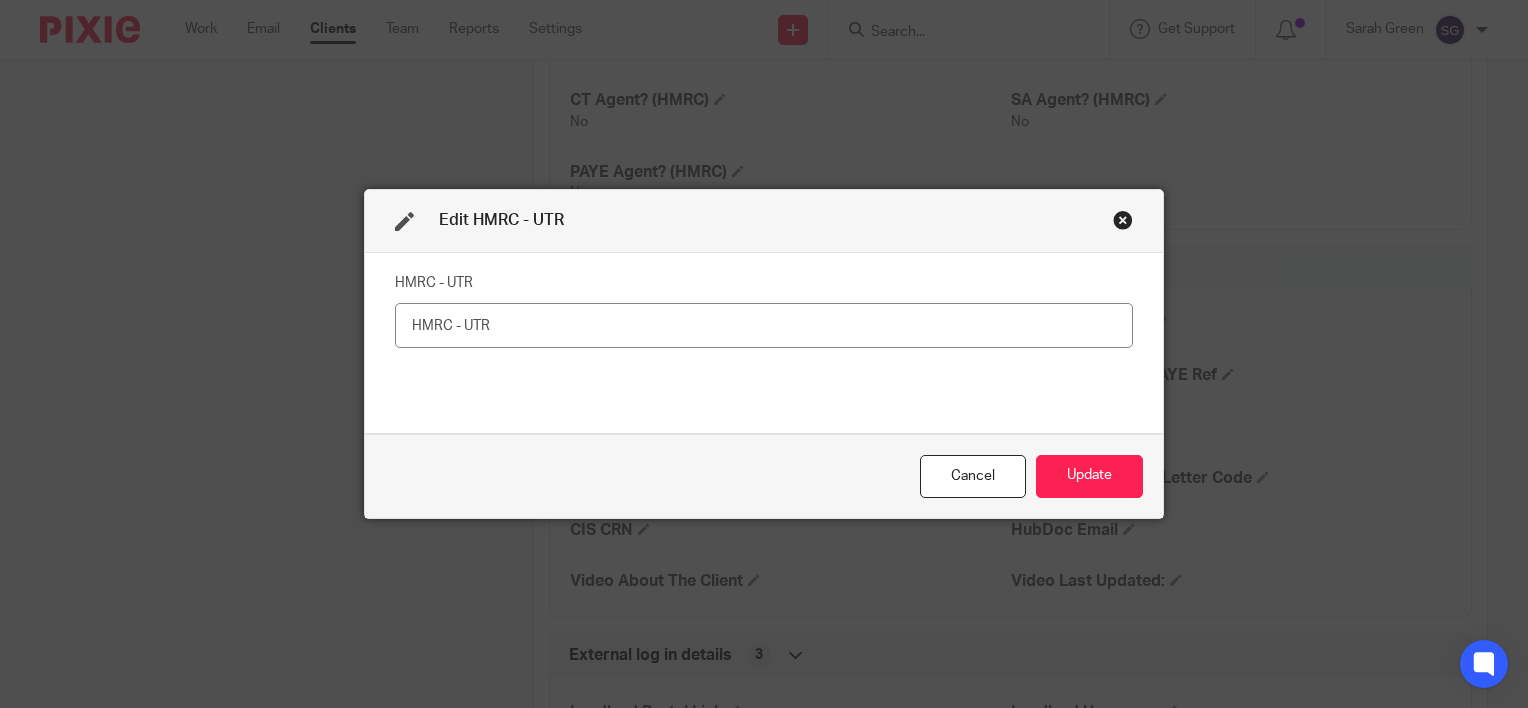 click on "Edit HMRC - UTR" at bounding box center [764, 221] 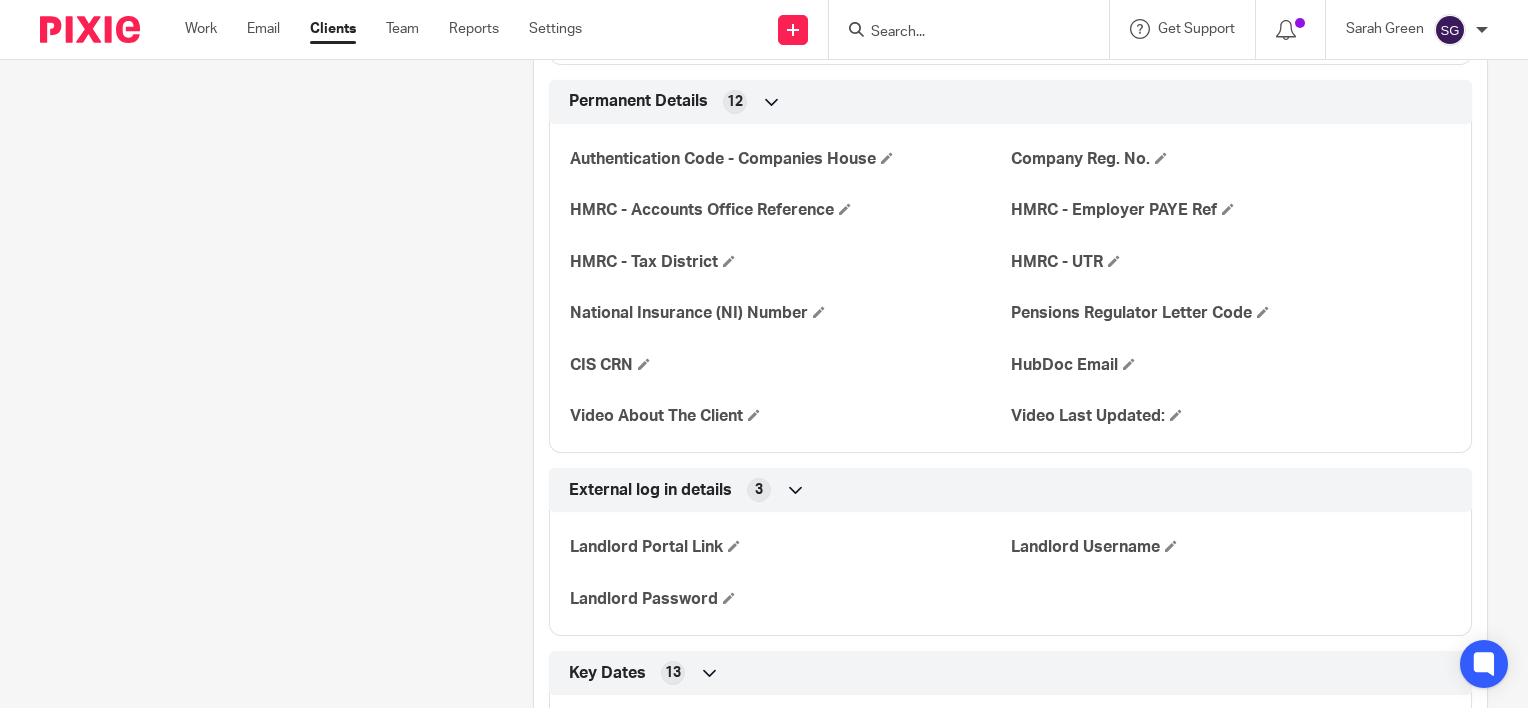 scroll, scrollTop: 1416, scrollLeft: 0, axis: vertical 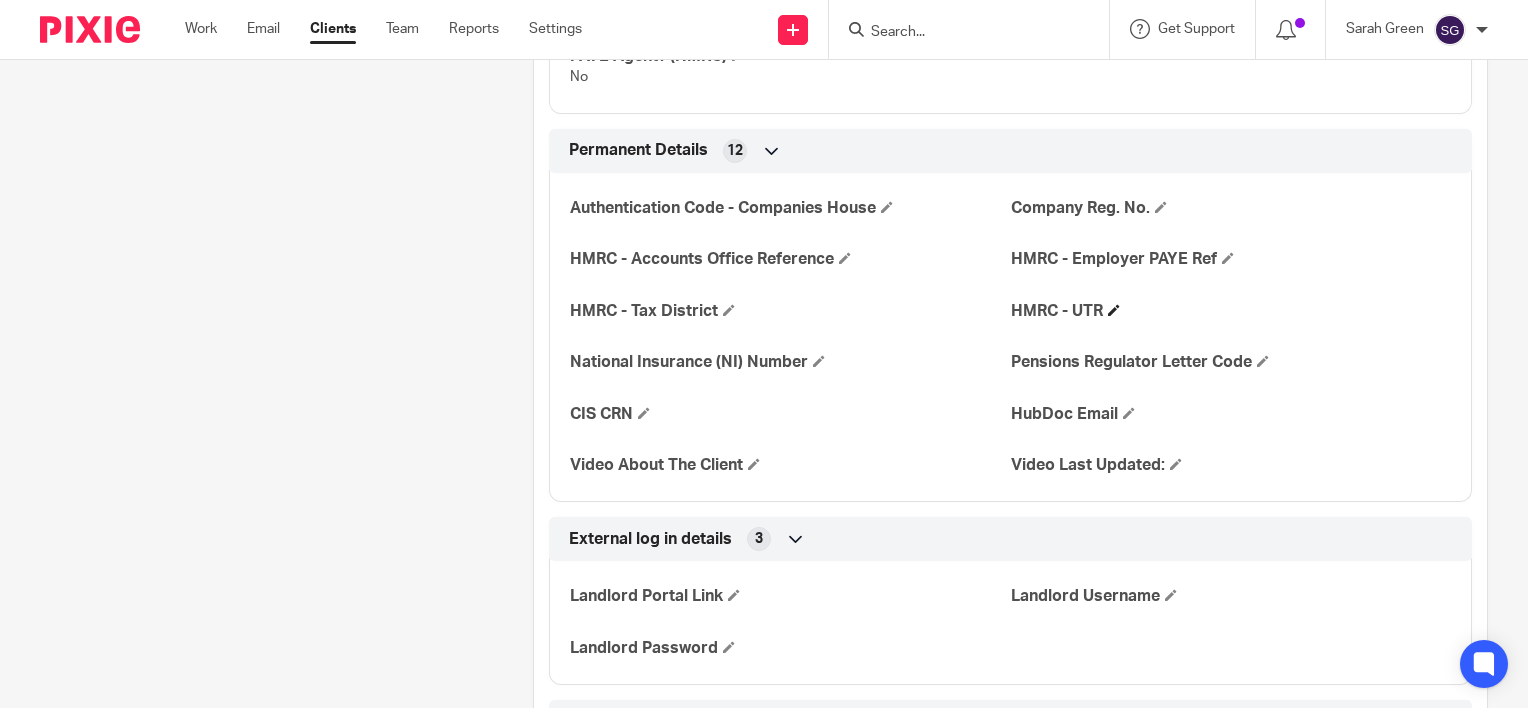 click on "HMRC - UTR" at bounding box center (1231, 311) 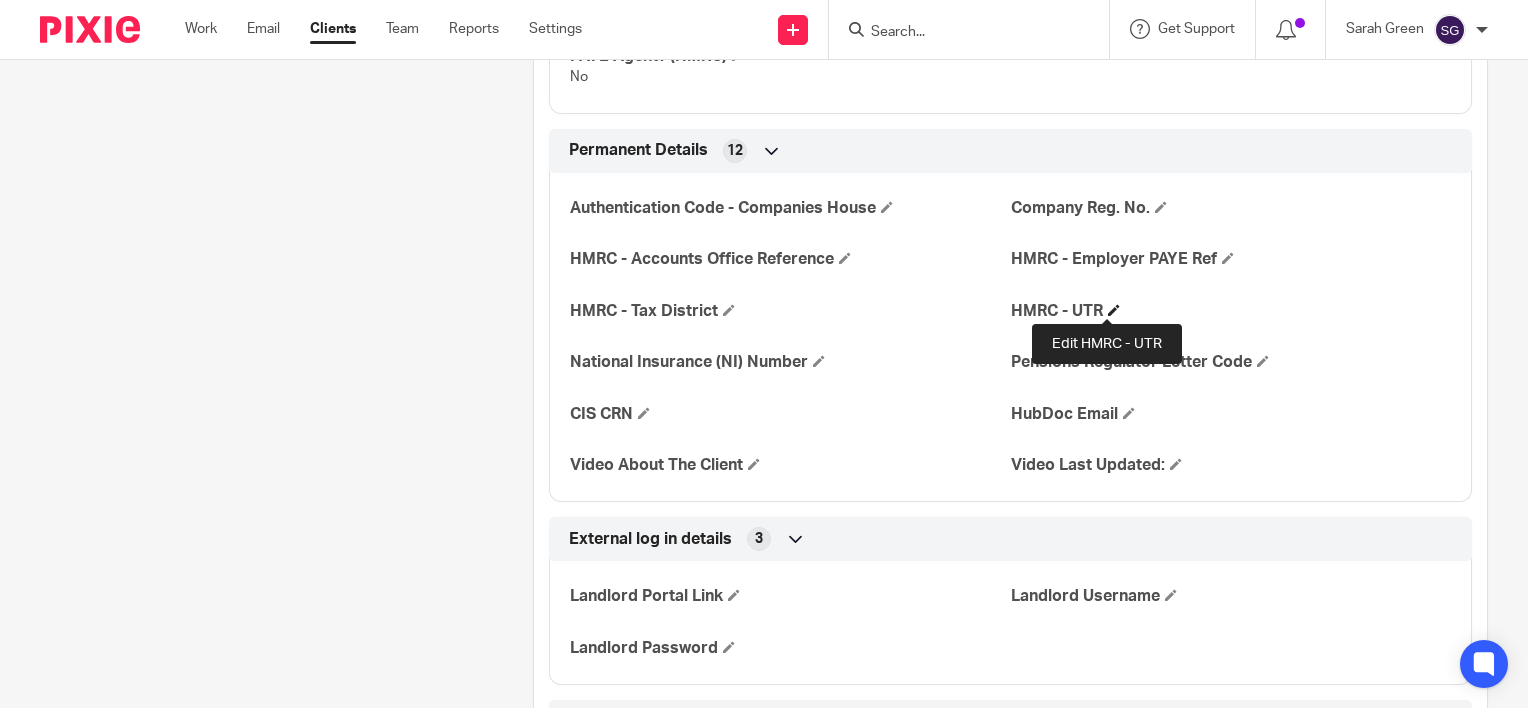 click at bounding box center (1114, 310) 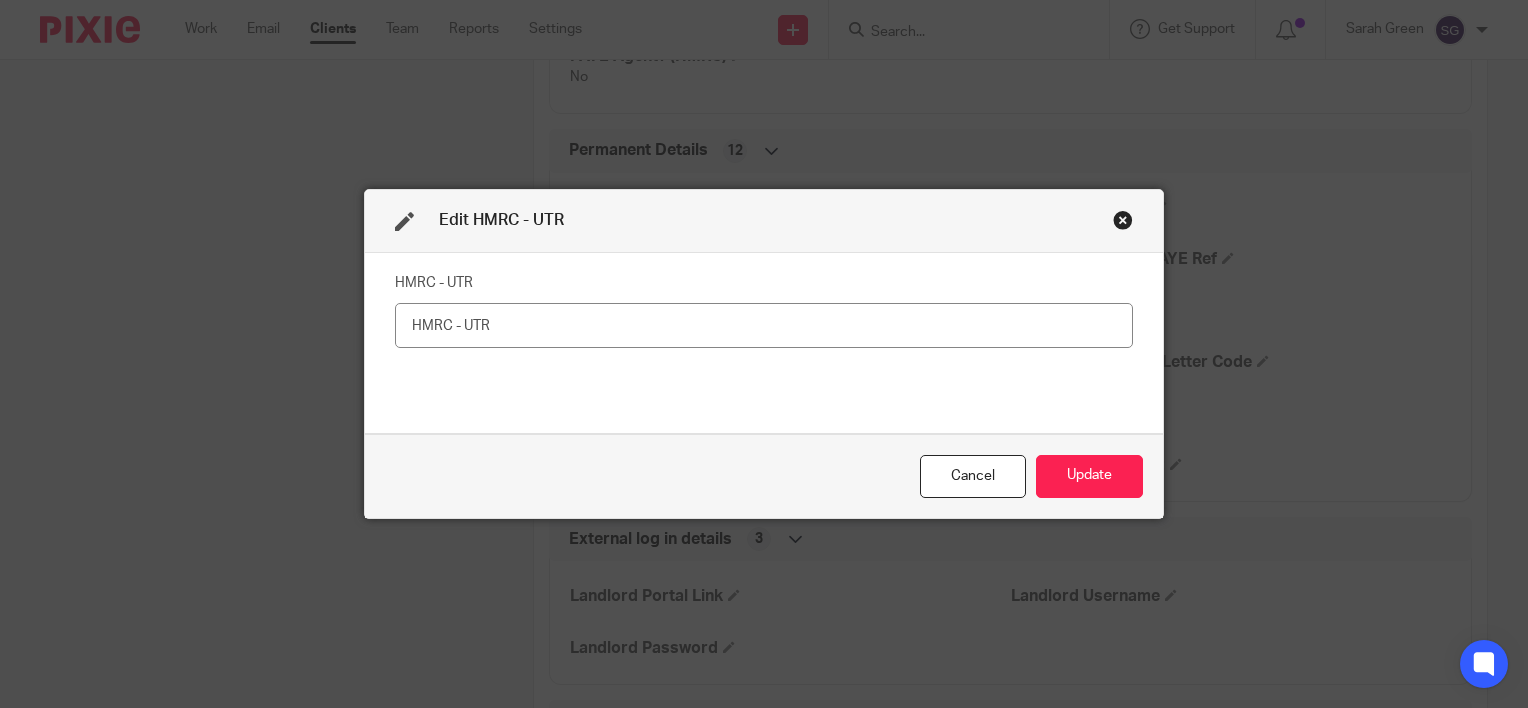 click at bounding box center (764, 325) 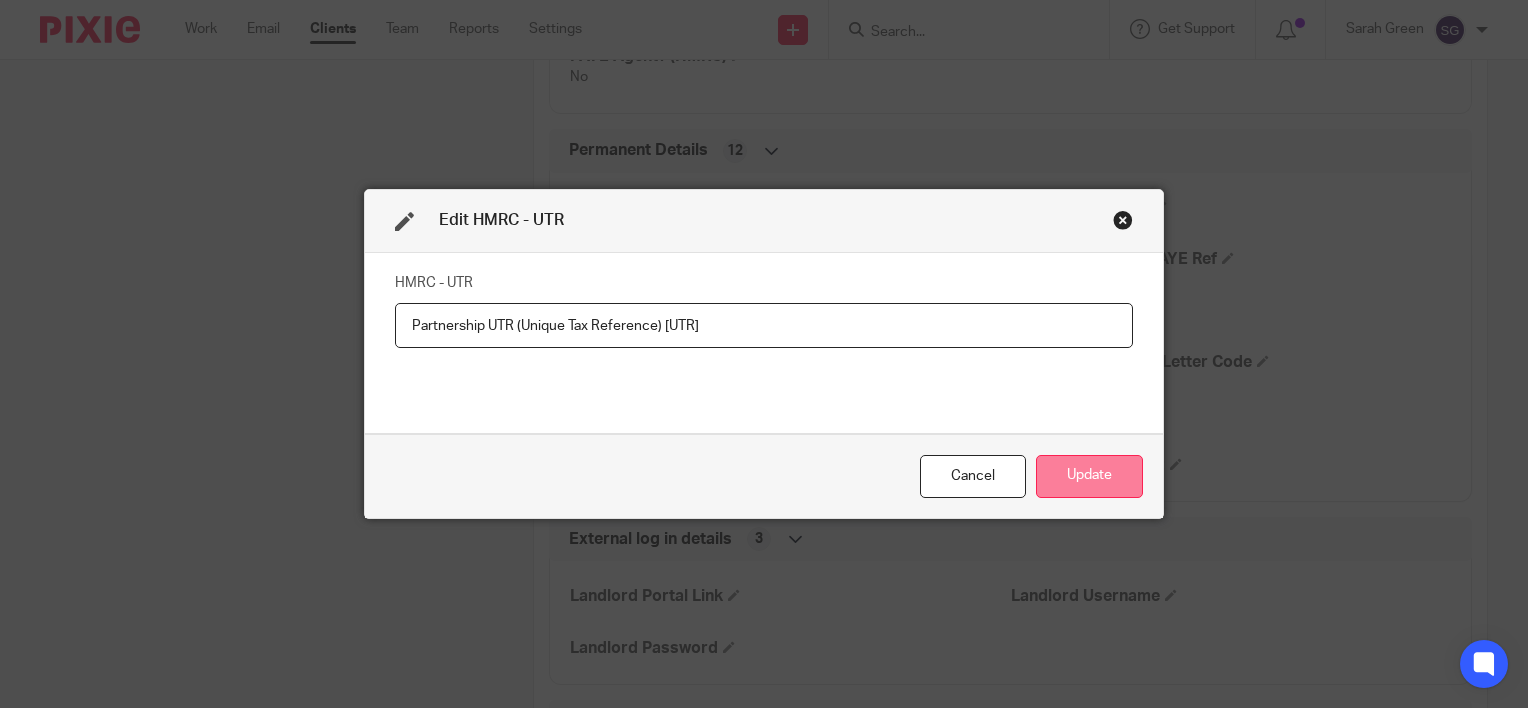 type on "Partnership UTR (Unique Tax Reference) [UTR]" 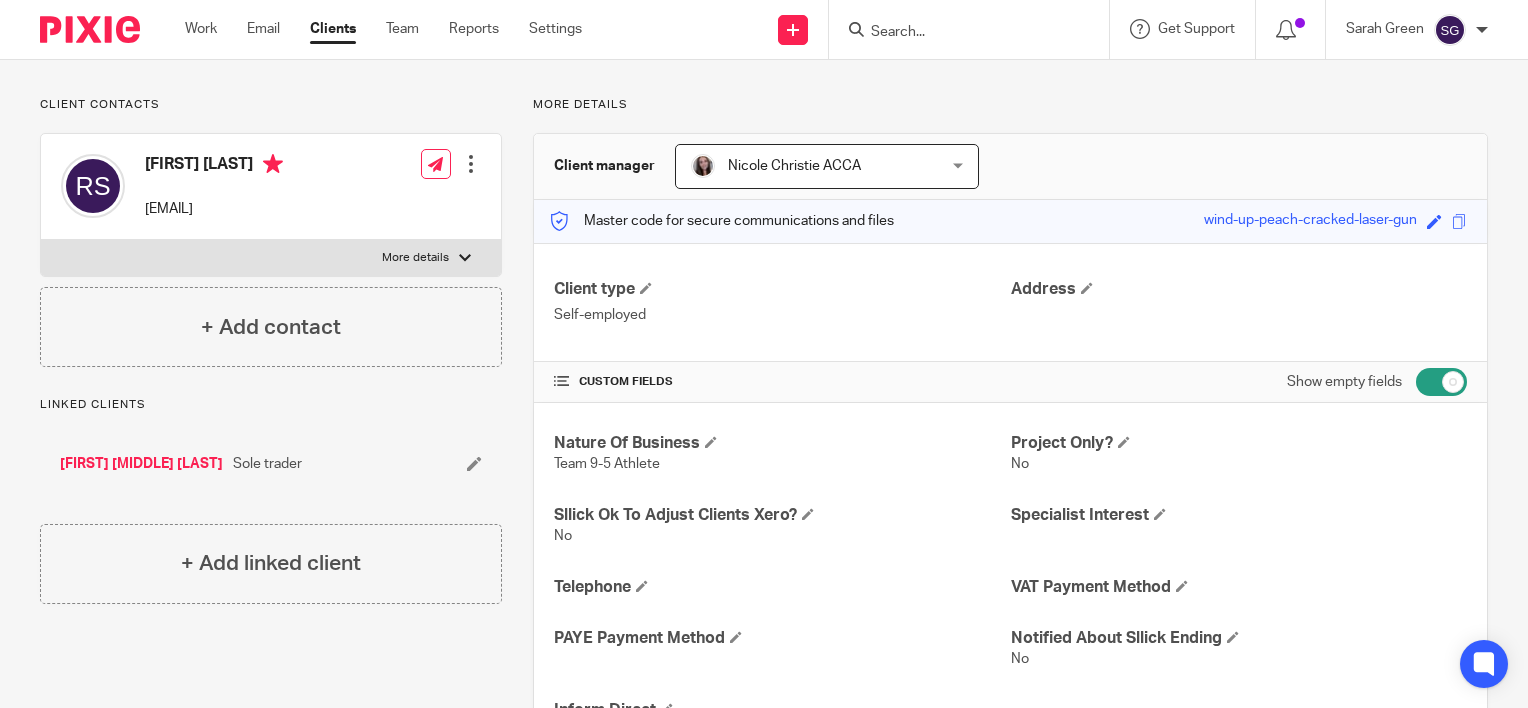 scroll, scrollTop: 216, scrollLeft: 0, axis: vertical 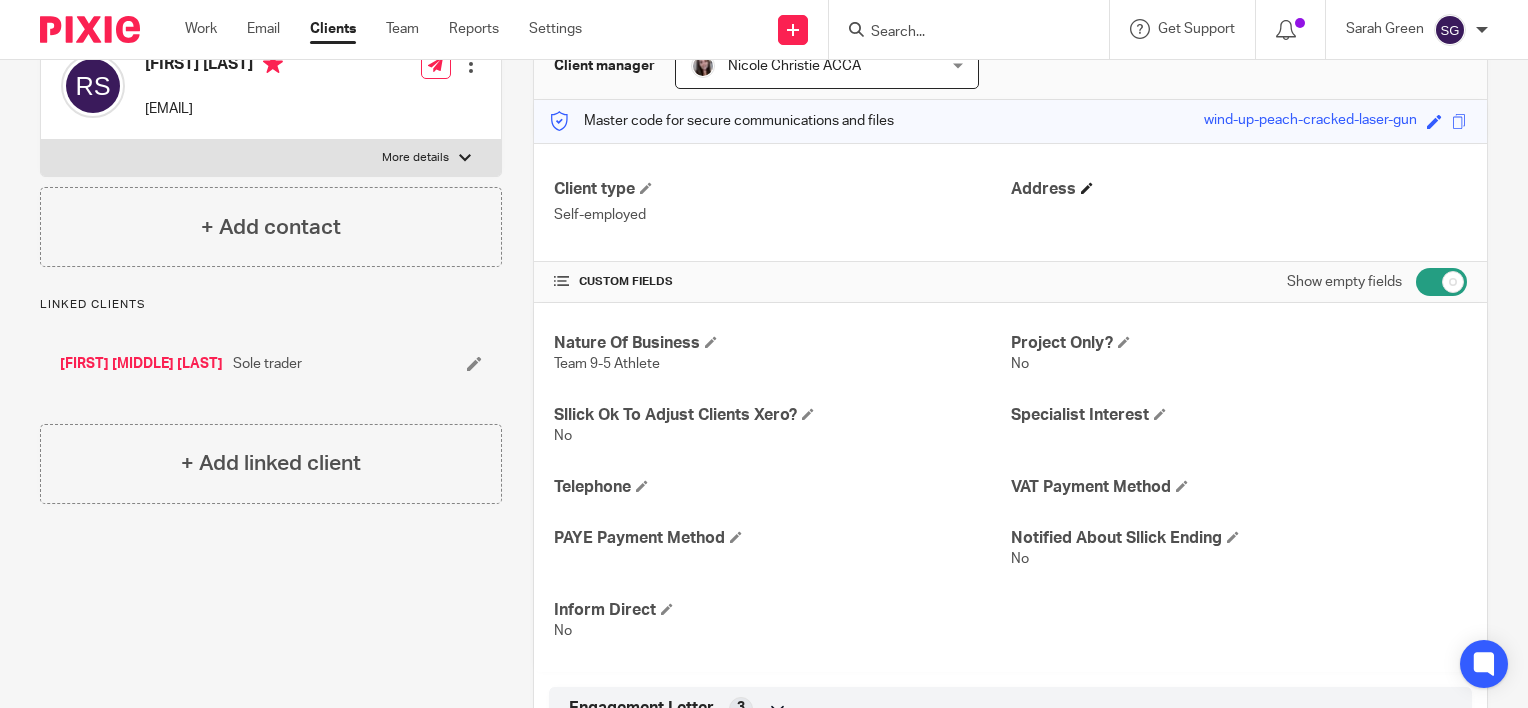 click on "Address" at bounding box center [1239, 189] 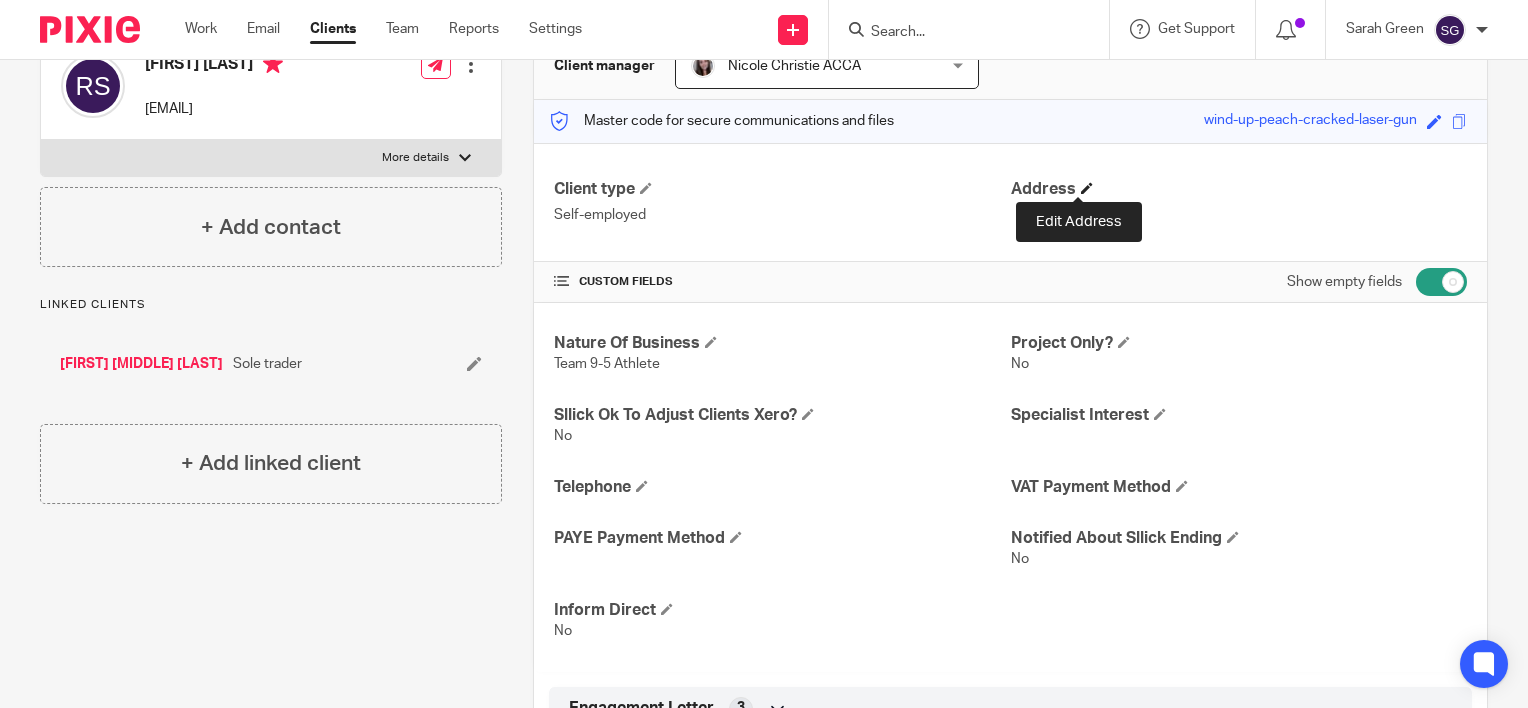 click at bounding box center (1087, 188) 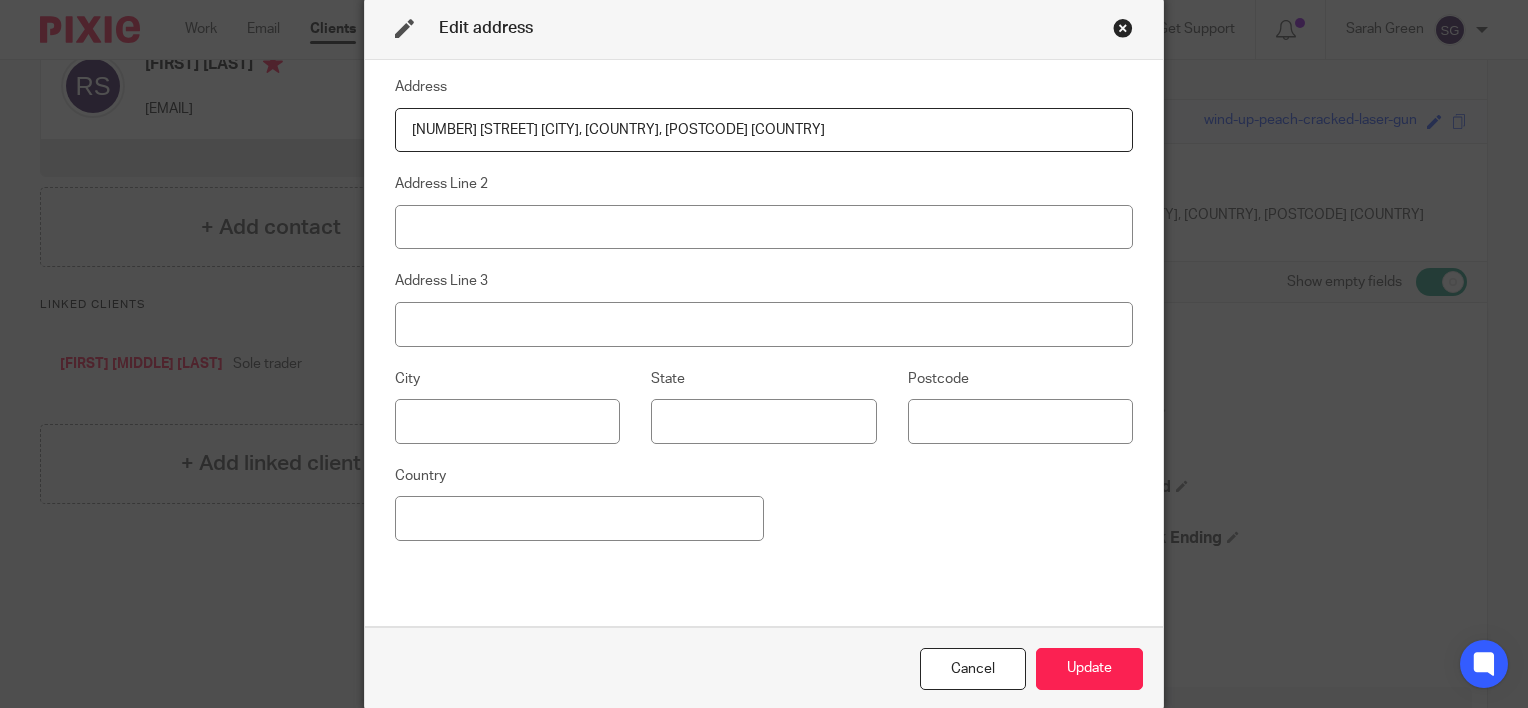drag, startPoint x: 498, startPoint y: 130, endPoint x: 538, endPoint y: 130, distance: 40 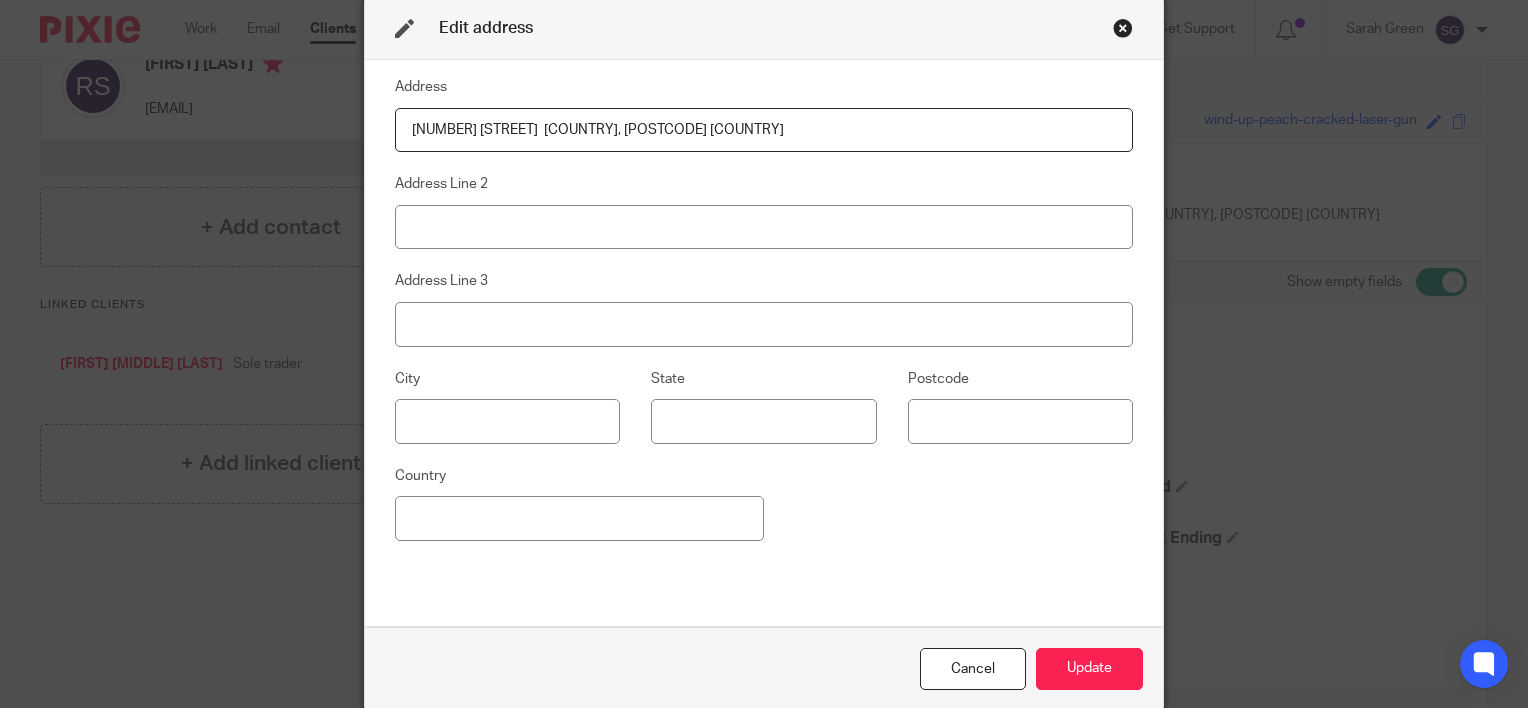 type on "[NUMBER] [STREET]  [COUNTRY], [POSTCODE] [COUNTRY]" 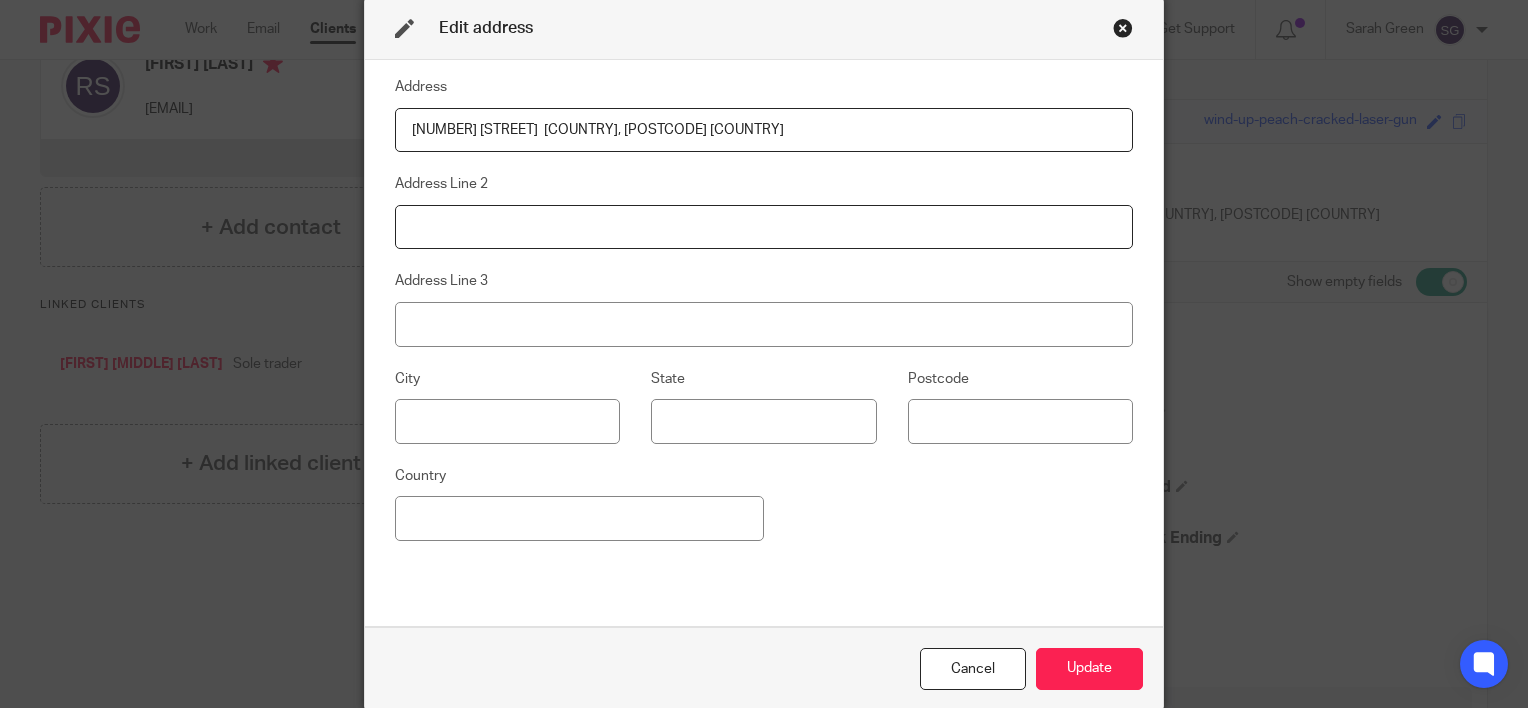drag, startPoint x: 491, startPoint y: 230, endPoint x: 501, endPoint y: 194, distance: 37.363083 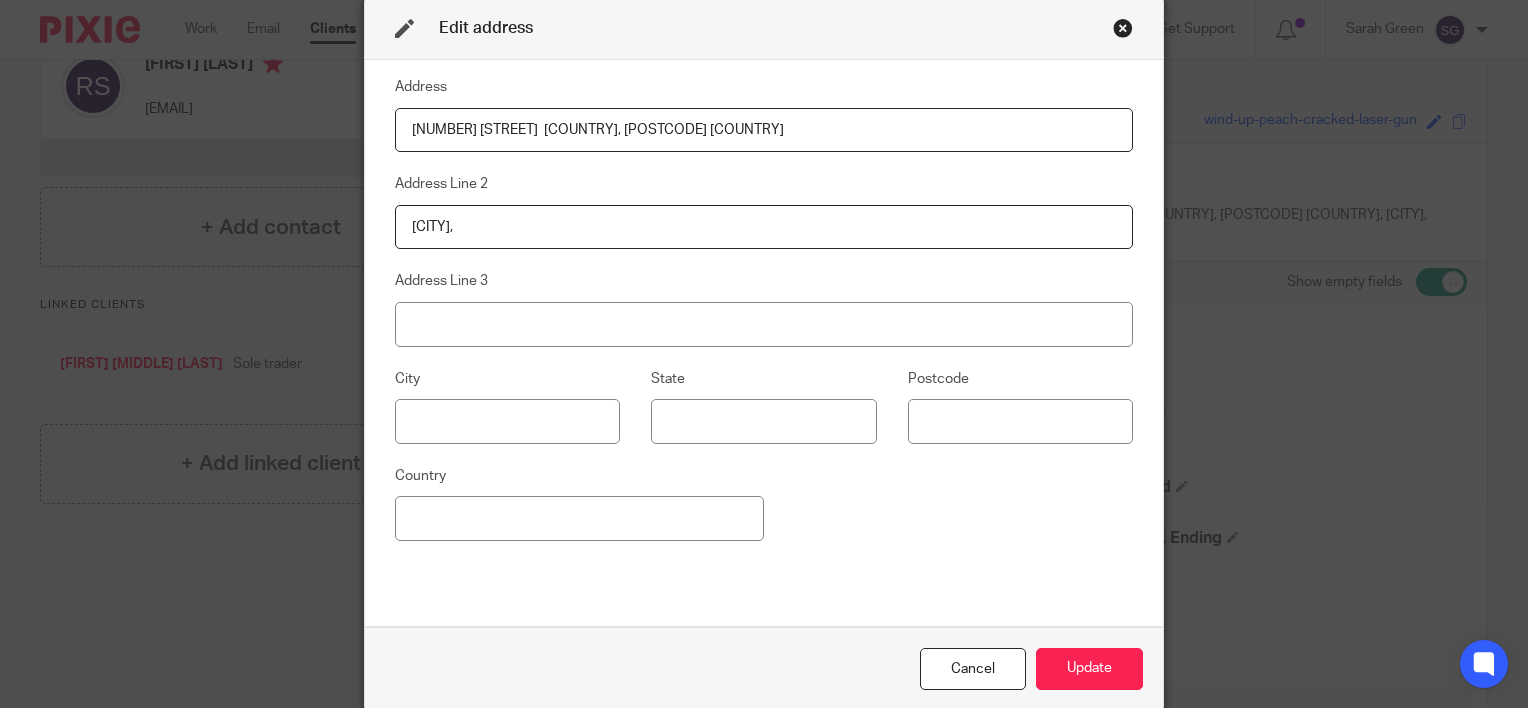 type on "[CITY]," 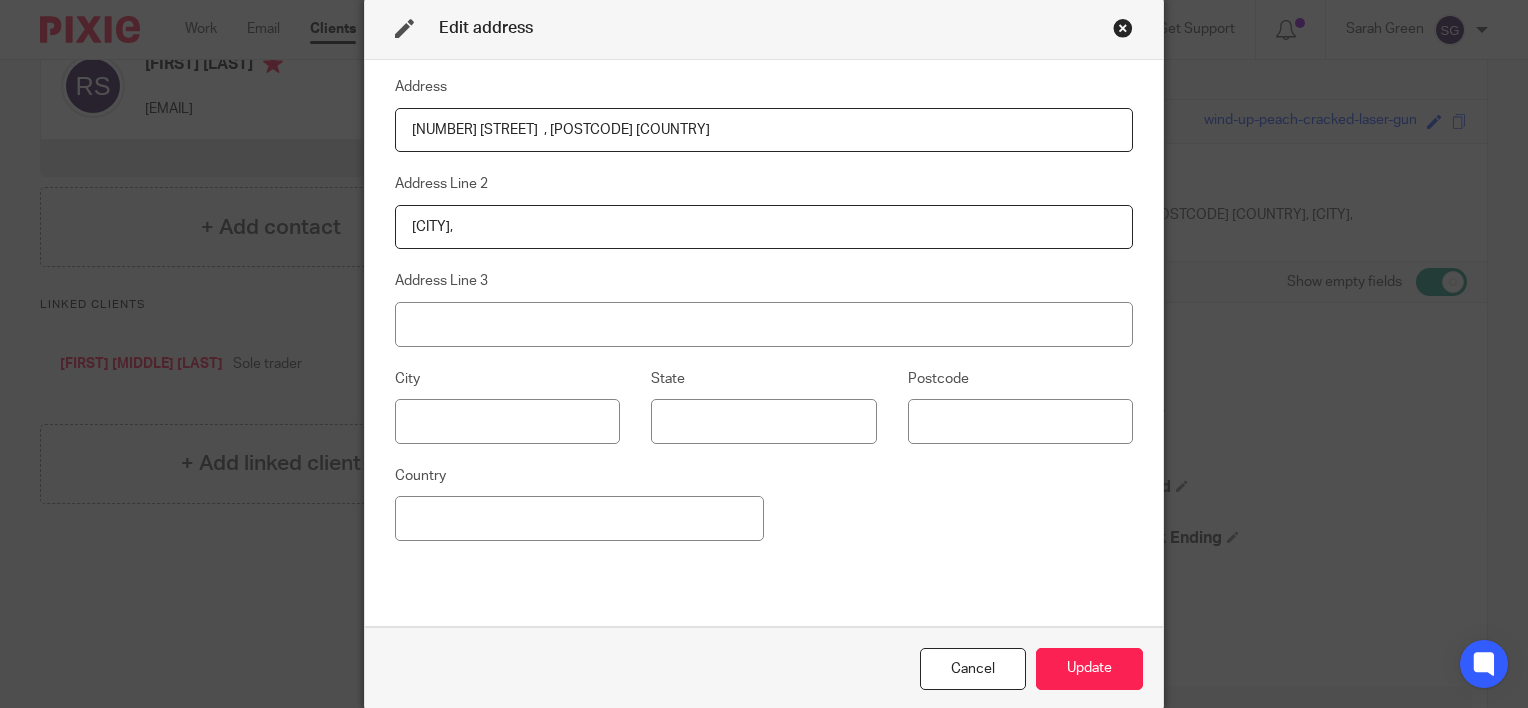 type on "[NUMBER] [STREET]  , [POSTCODE] [COUNTRY]" 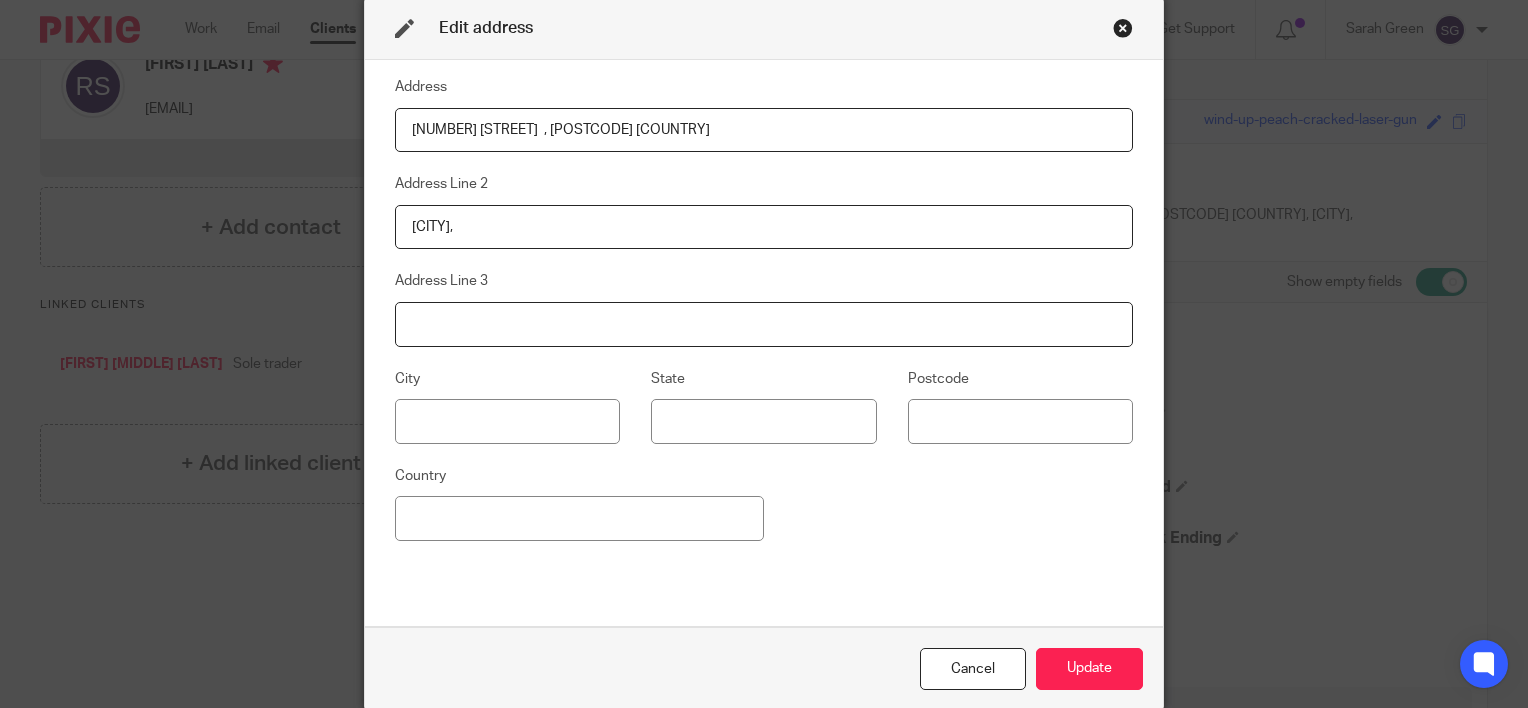 drag, startPoint x: 461, startPoint y: 318, endPoint x: 474, endPoint y: 295, distance: 26.41969 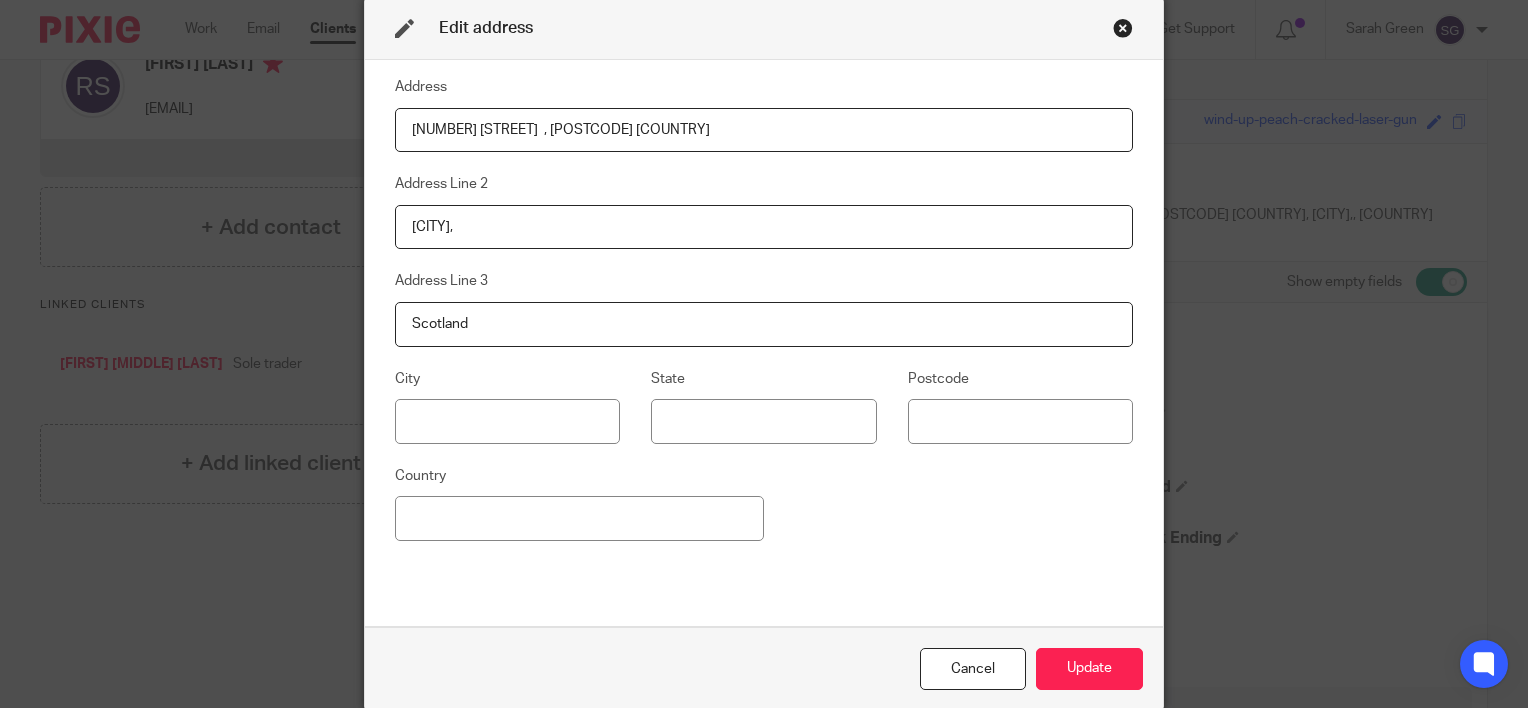 type on "Scotland" 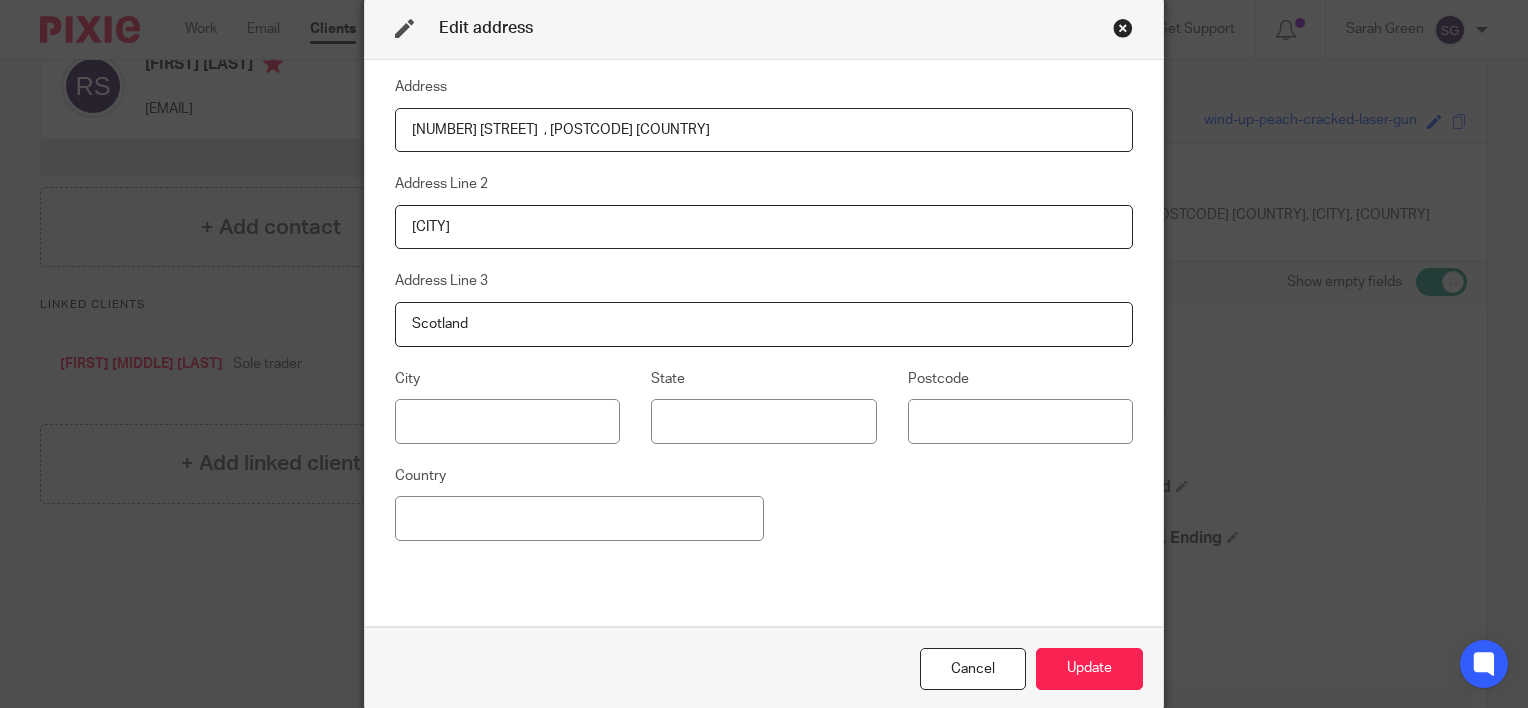 type on "[CITY]" 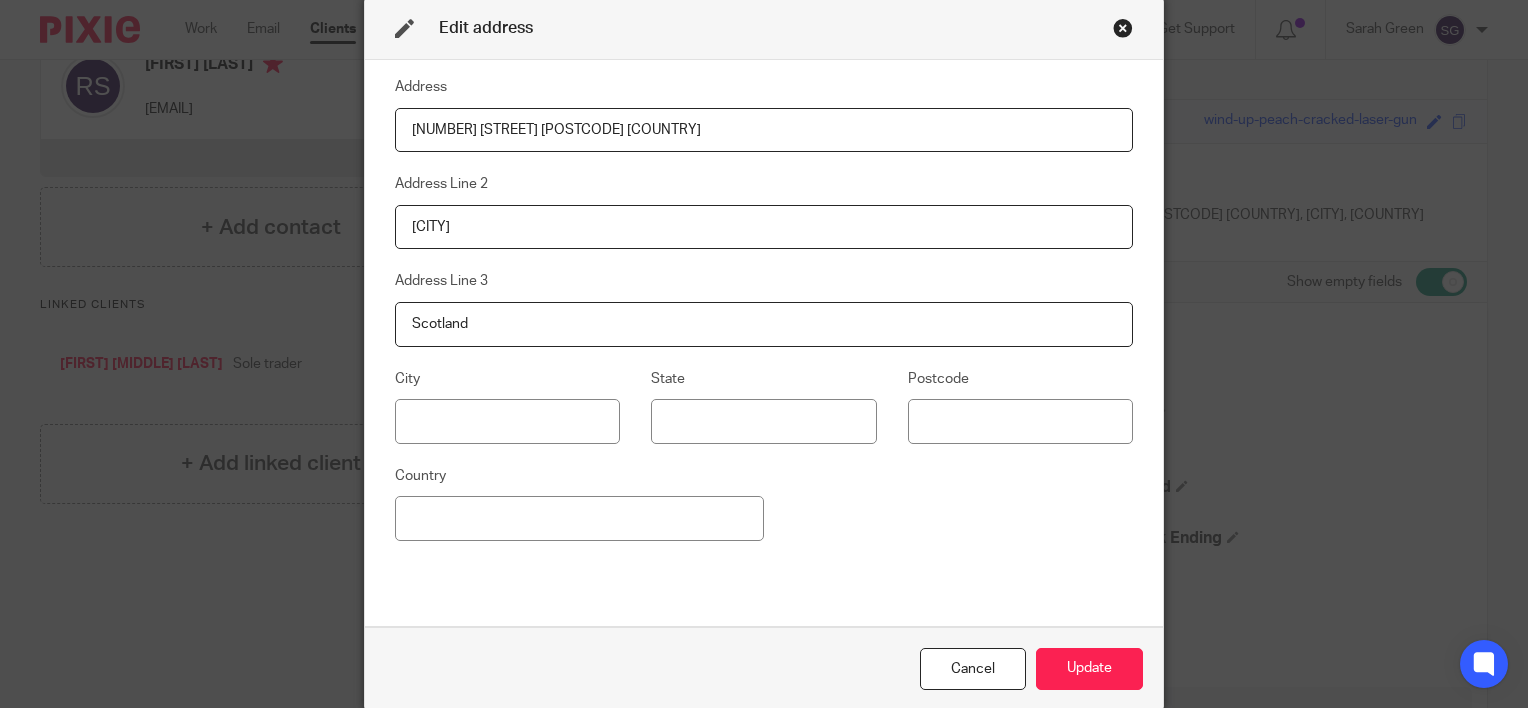 drag, startPoint x: 554, startPoint y: 130, endPoint x: 496, endPoint y: 130, distance: 58 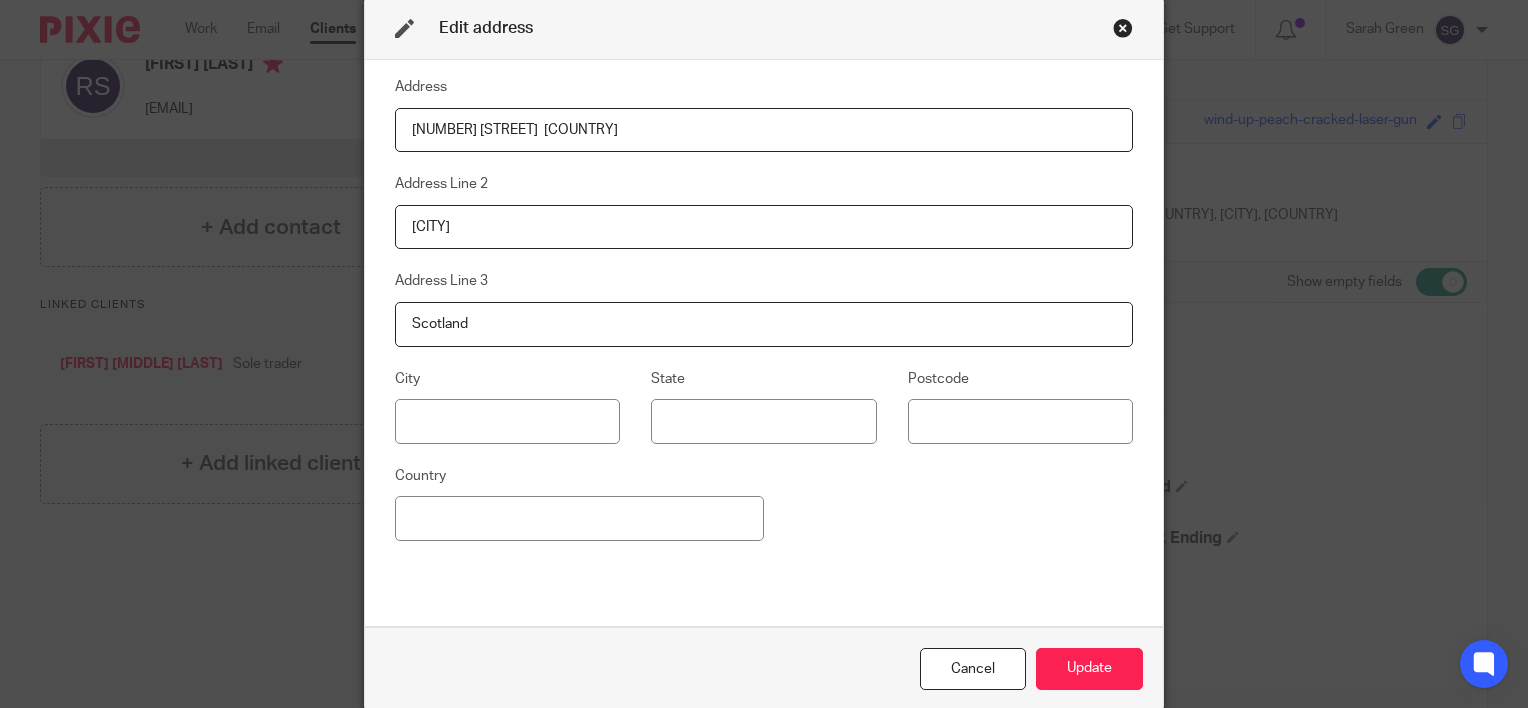 type on "[NUMBER] [STREET]  [COUNTRY]" 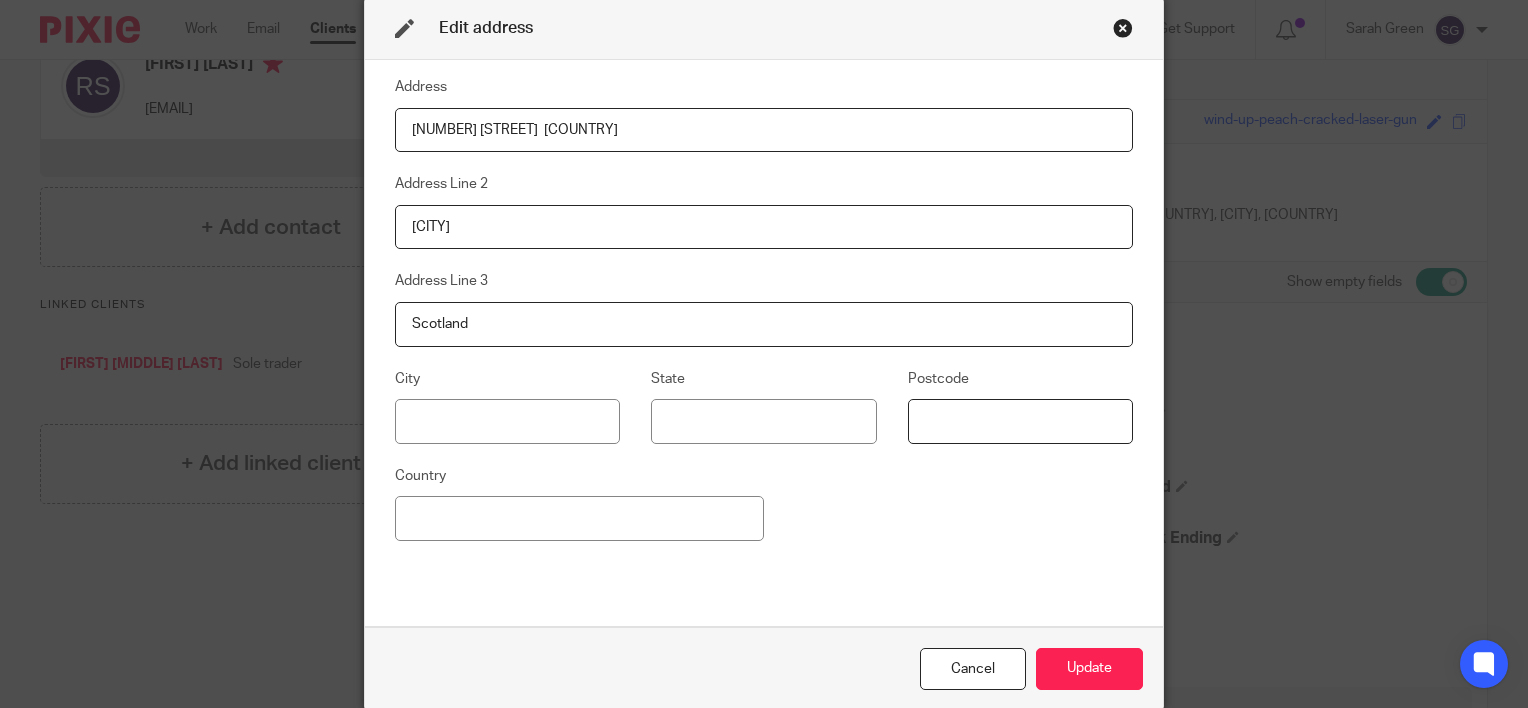 click at bounding box center (1020, 421) 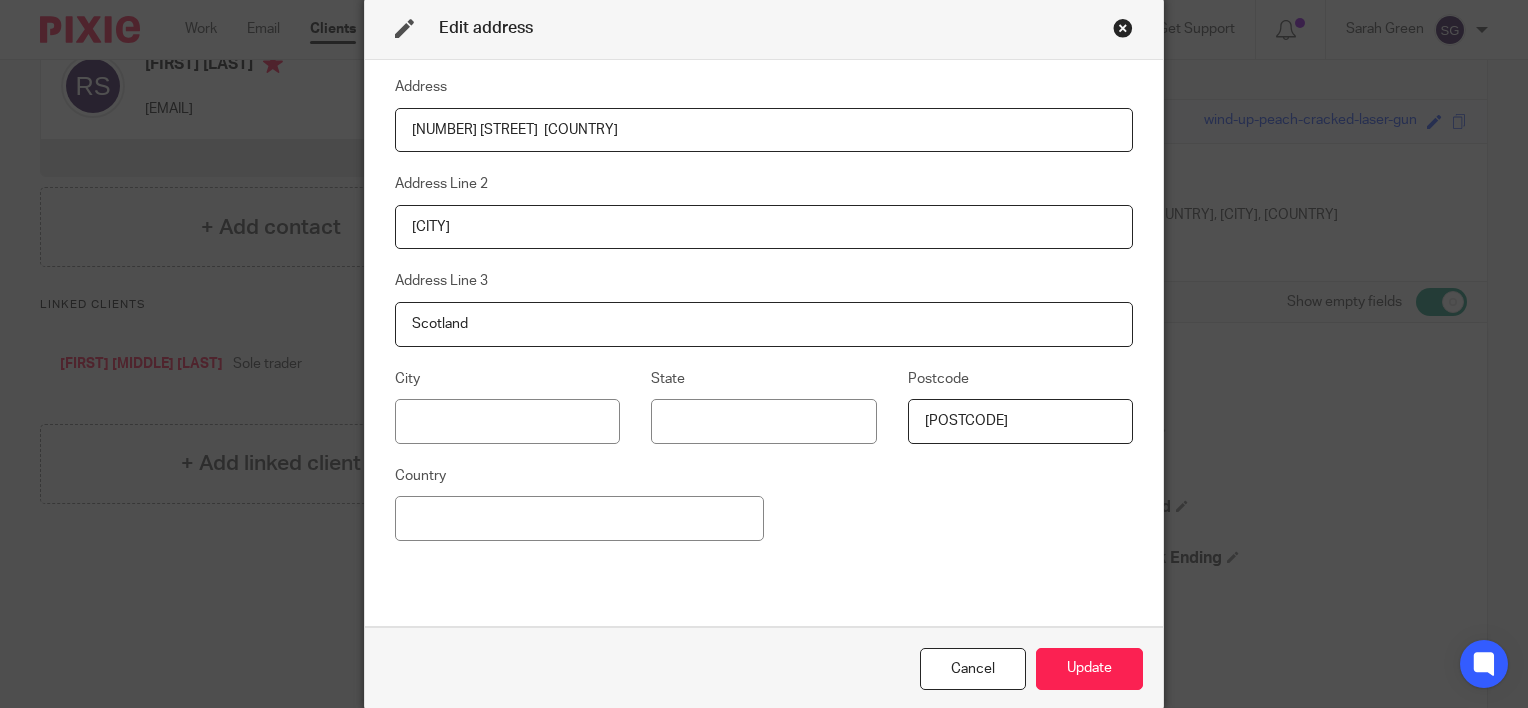 type on "[POSTCODE]" 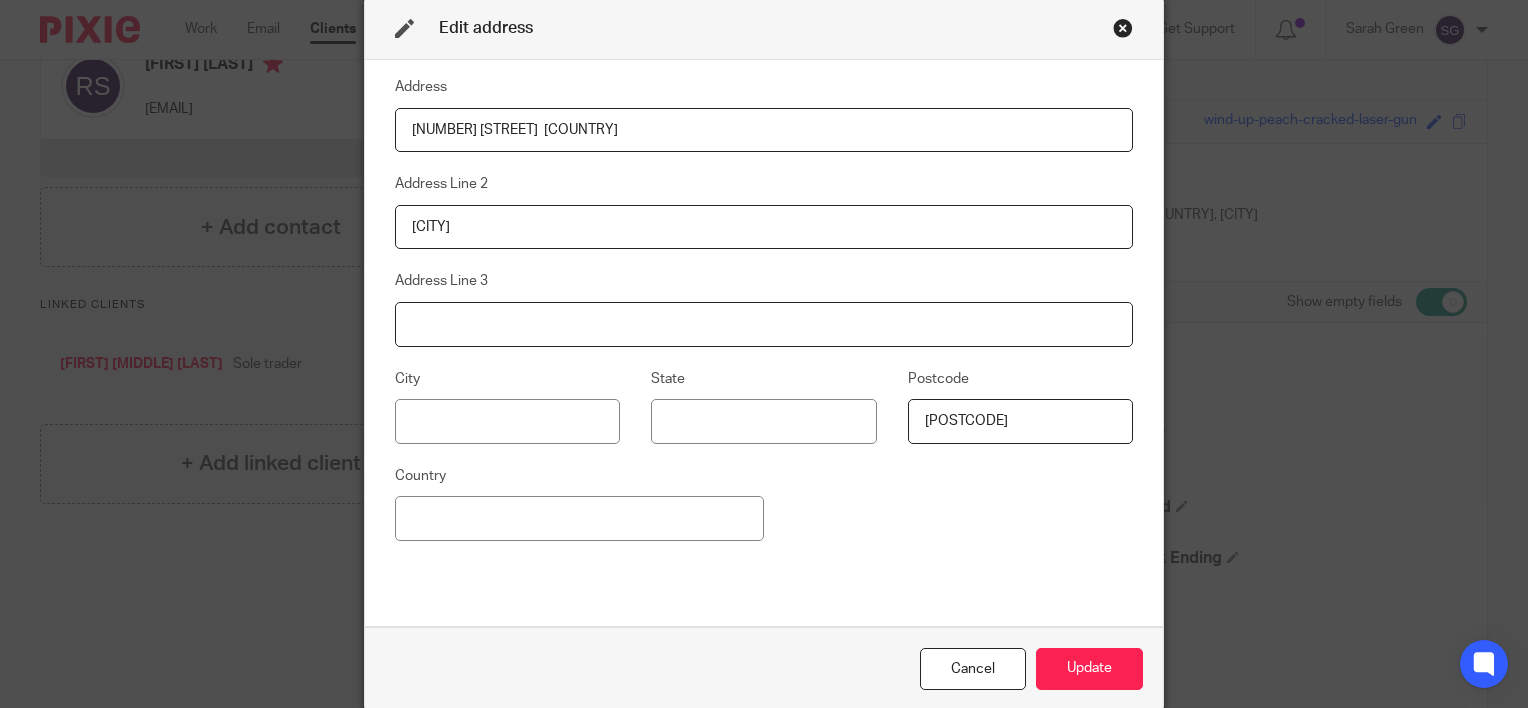 type 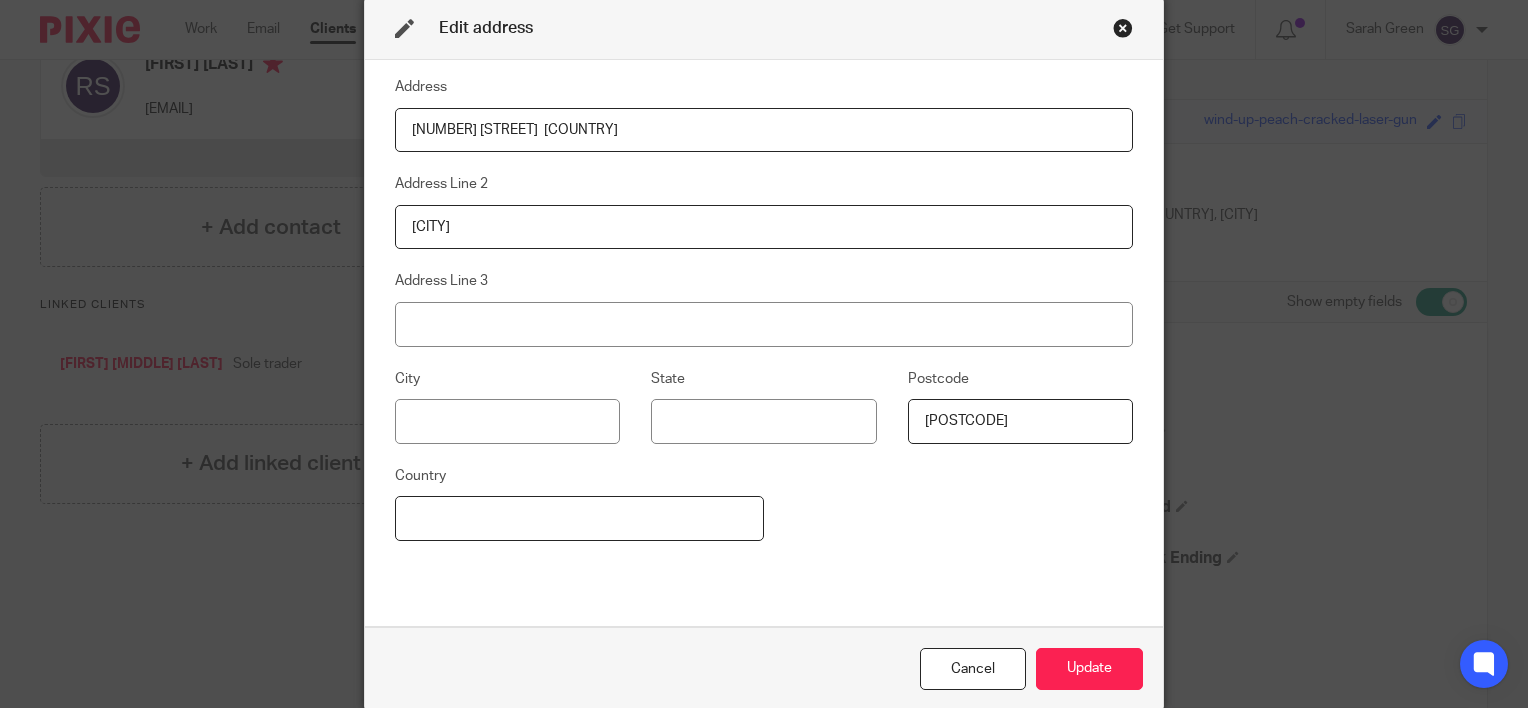 click at bounding box center [579, 518] 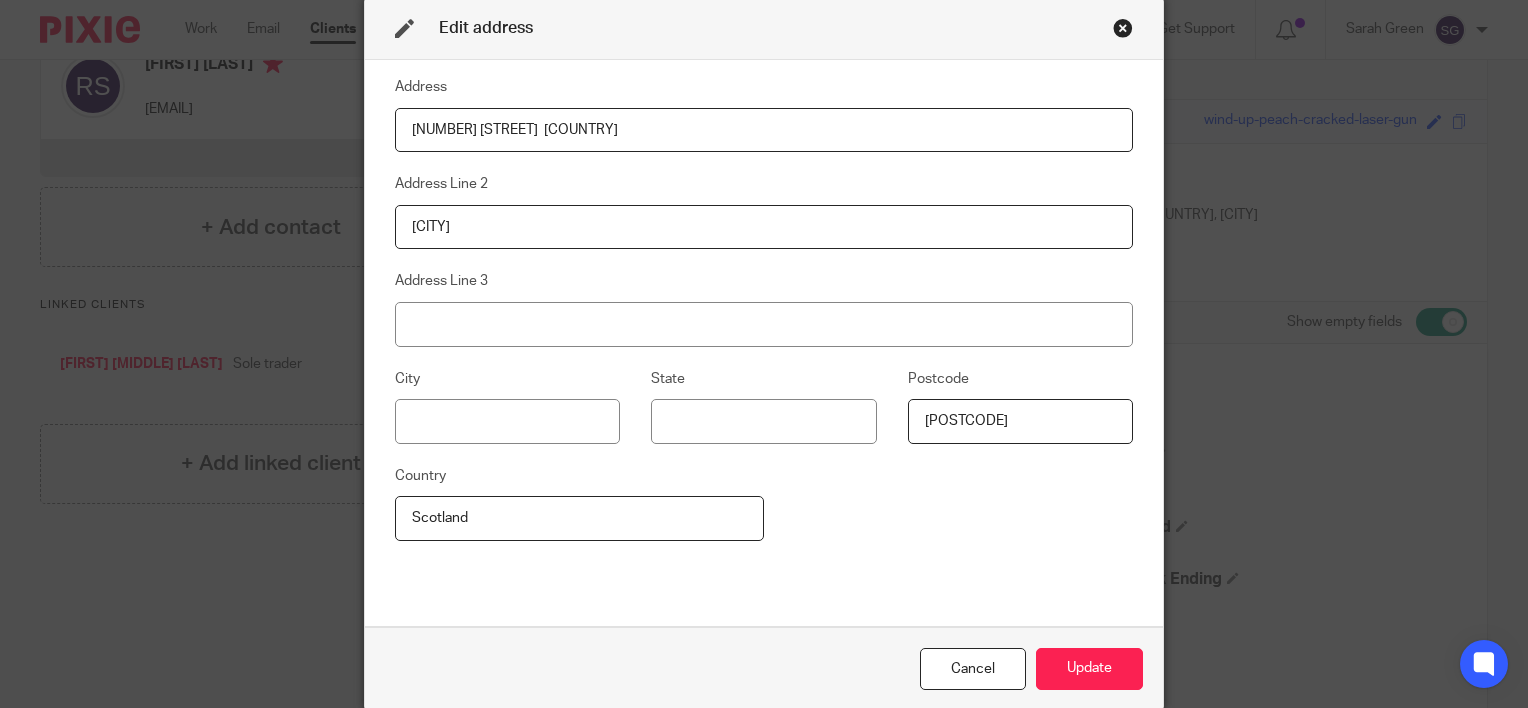 type on "Scotland" 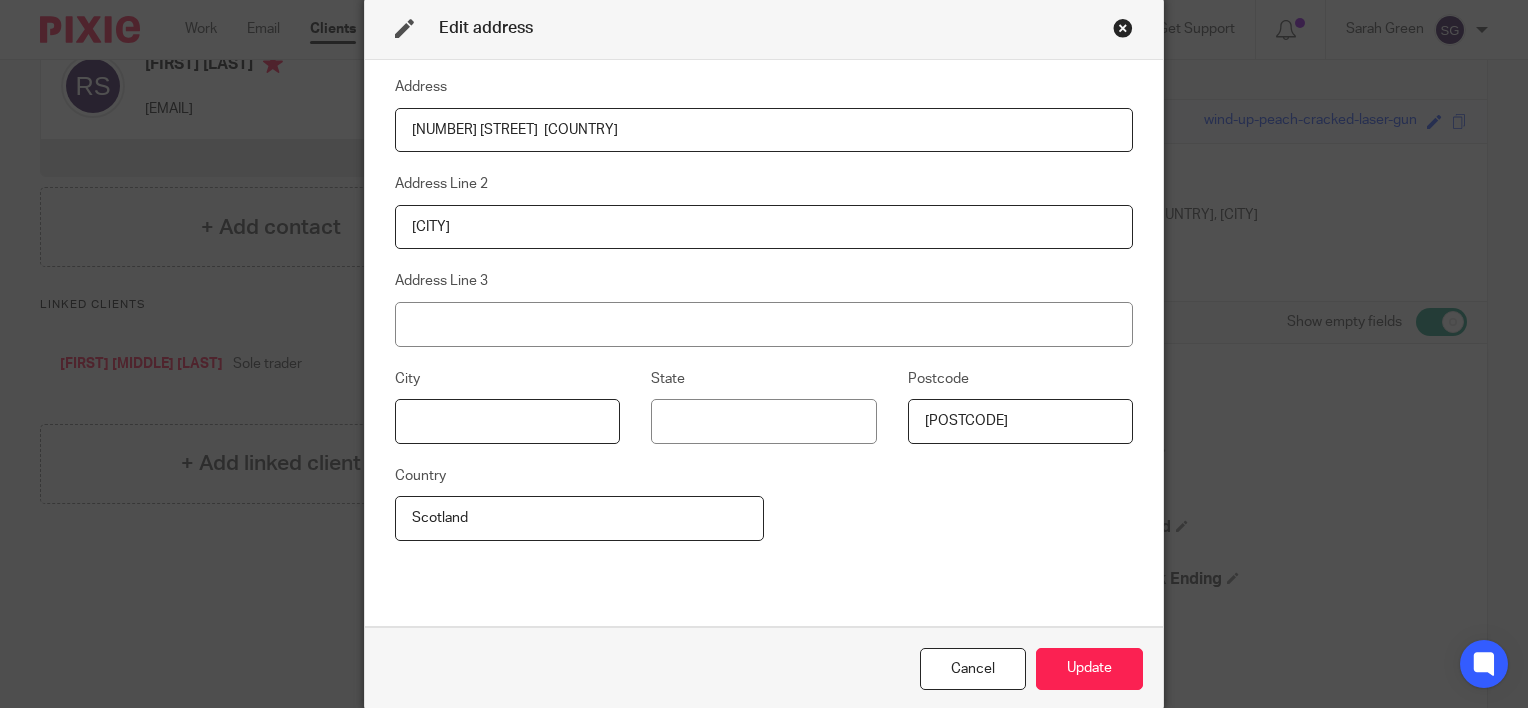 click at bounding box center (507, 421) 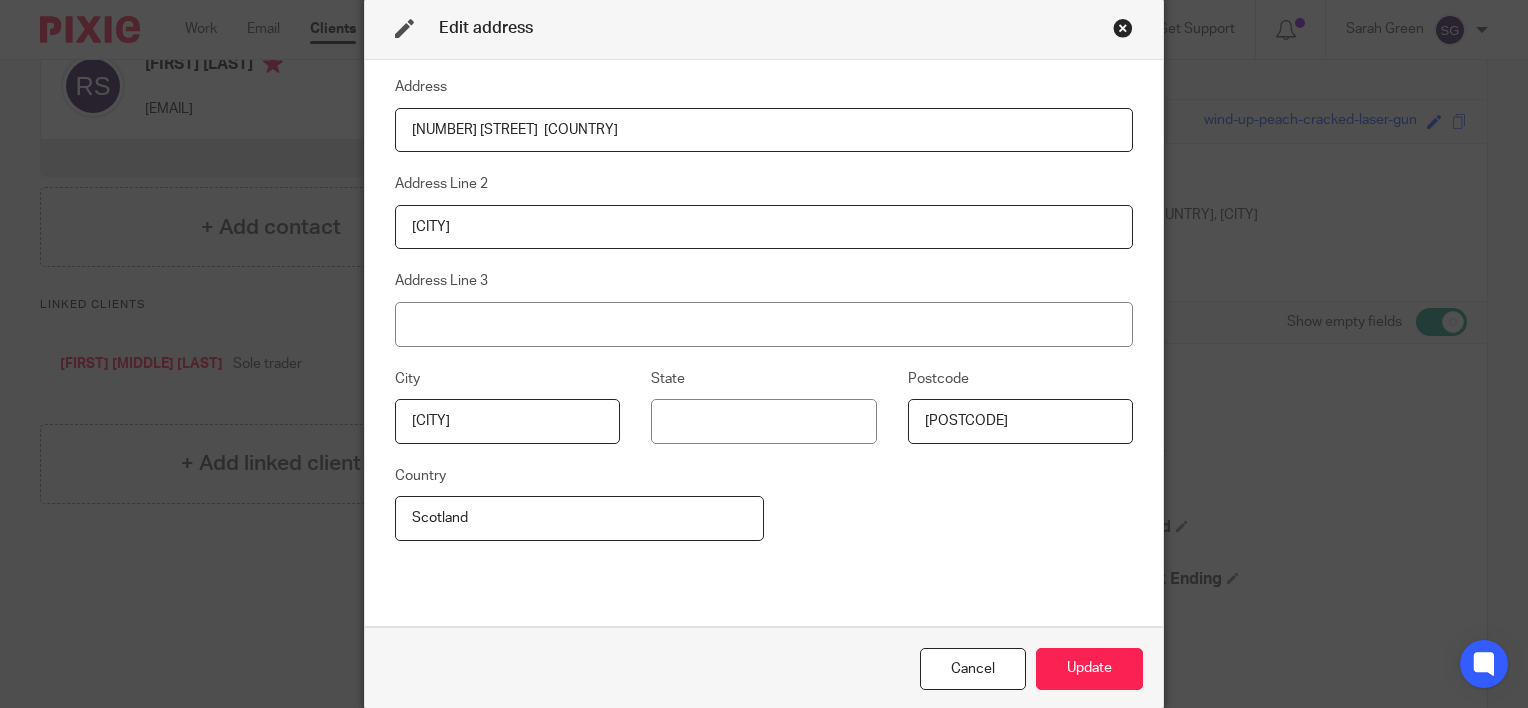type on "[CITY]" 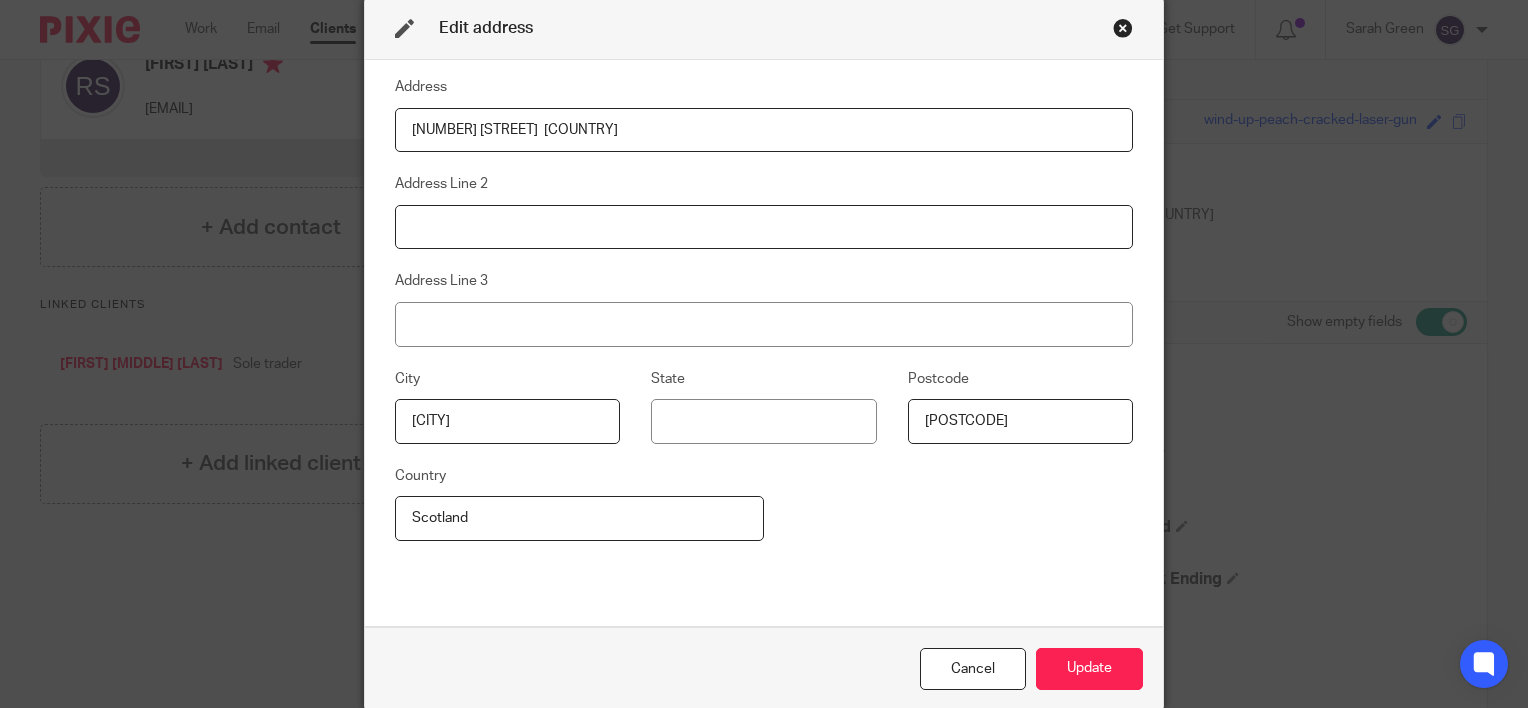type 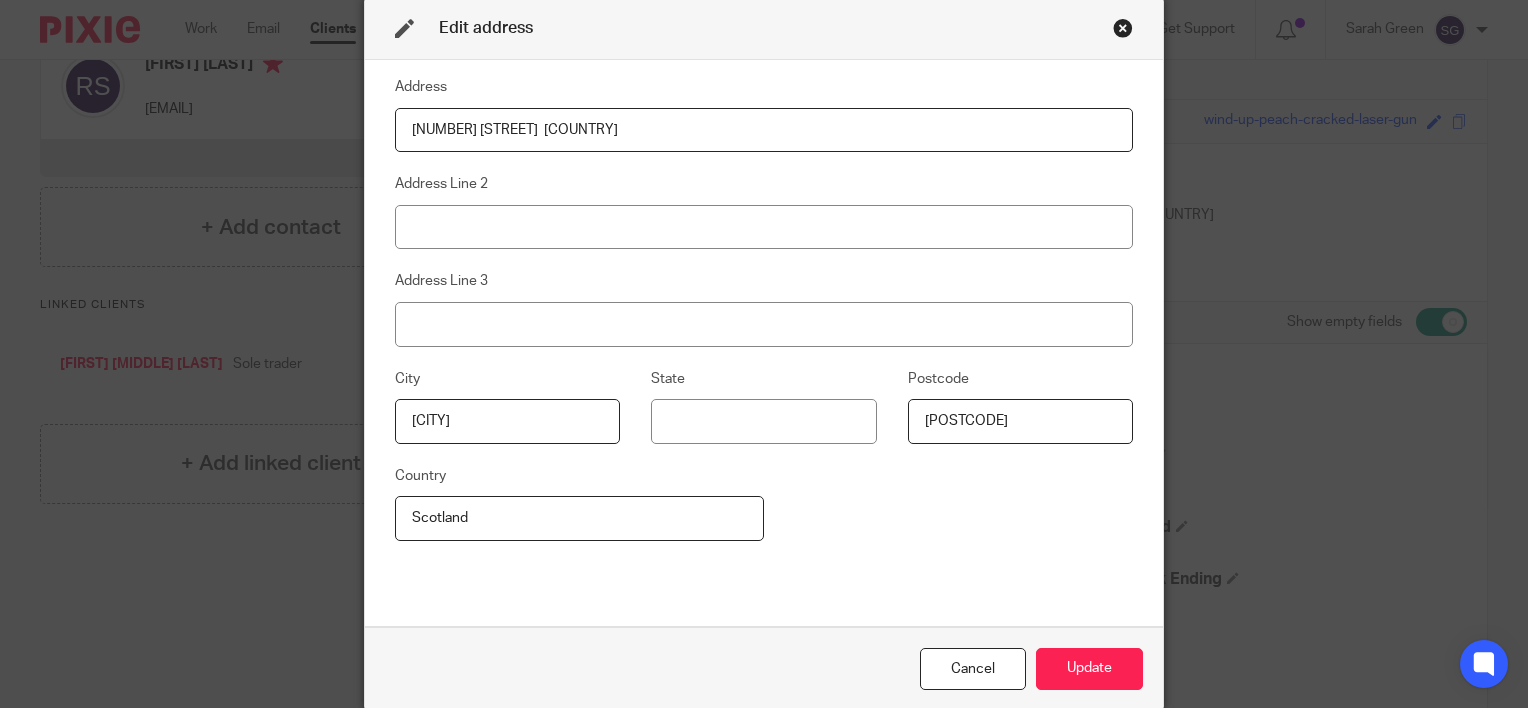 drag, startPoint x: 496, startPoint y: 121, endPoint x: 632, endPoint y: 124, distance: 136.03308 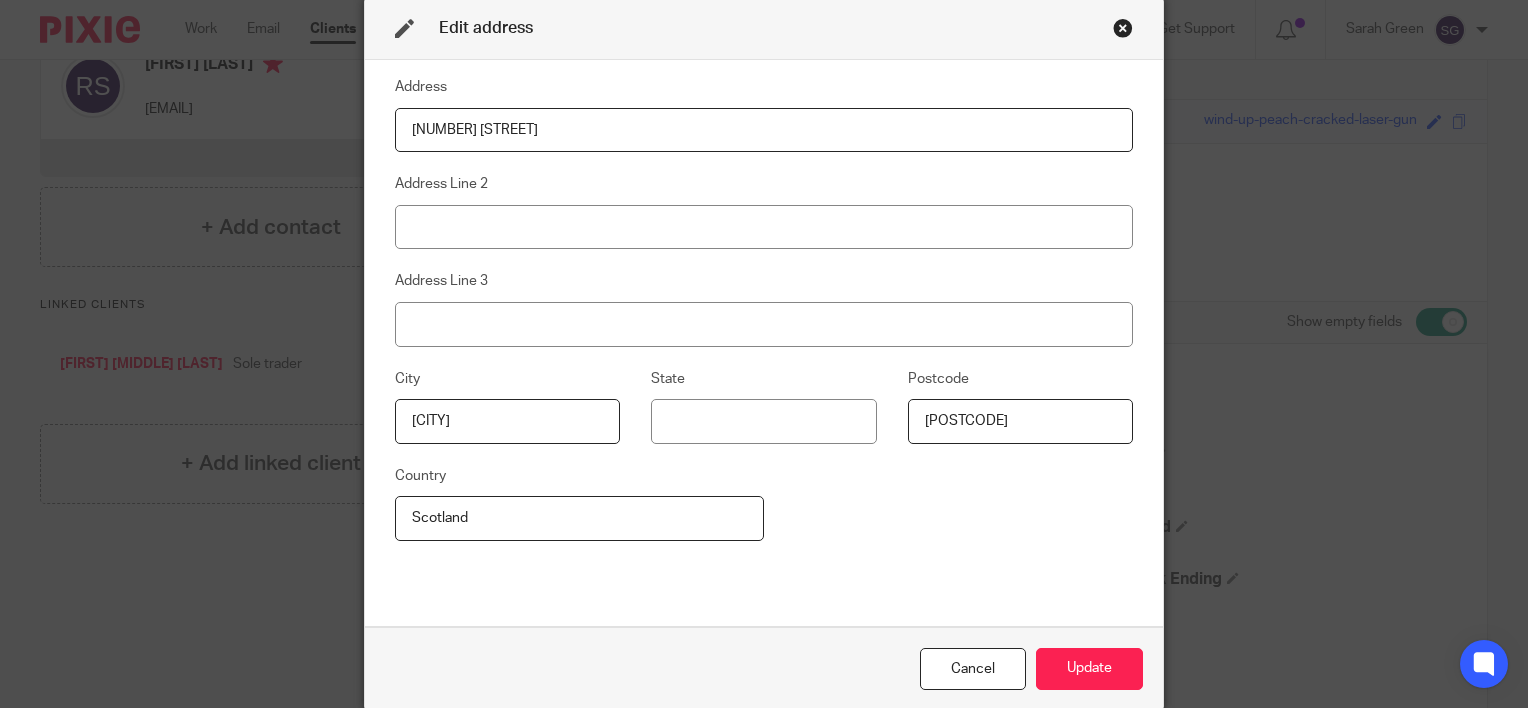 type on "[NUMBER] [STREET]" 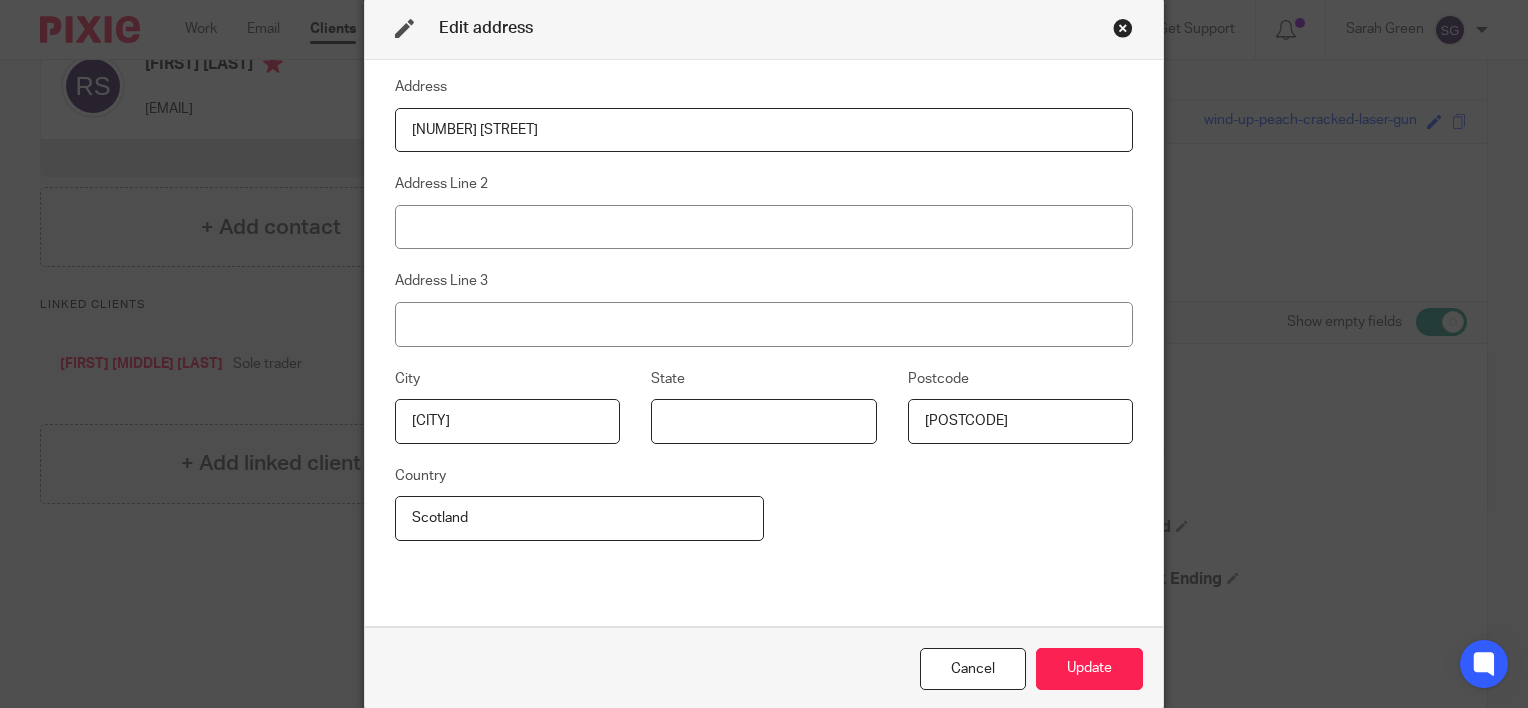 click at bounding box center [763, 421] 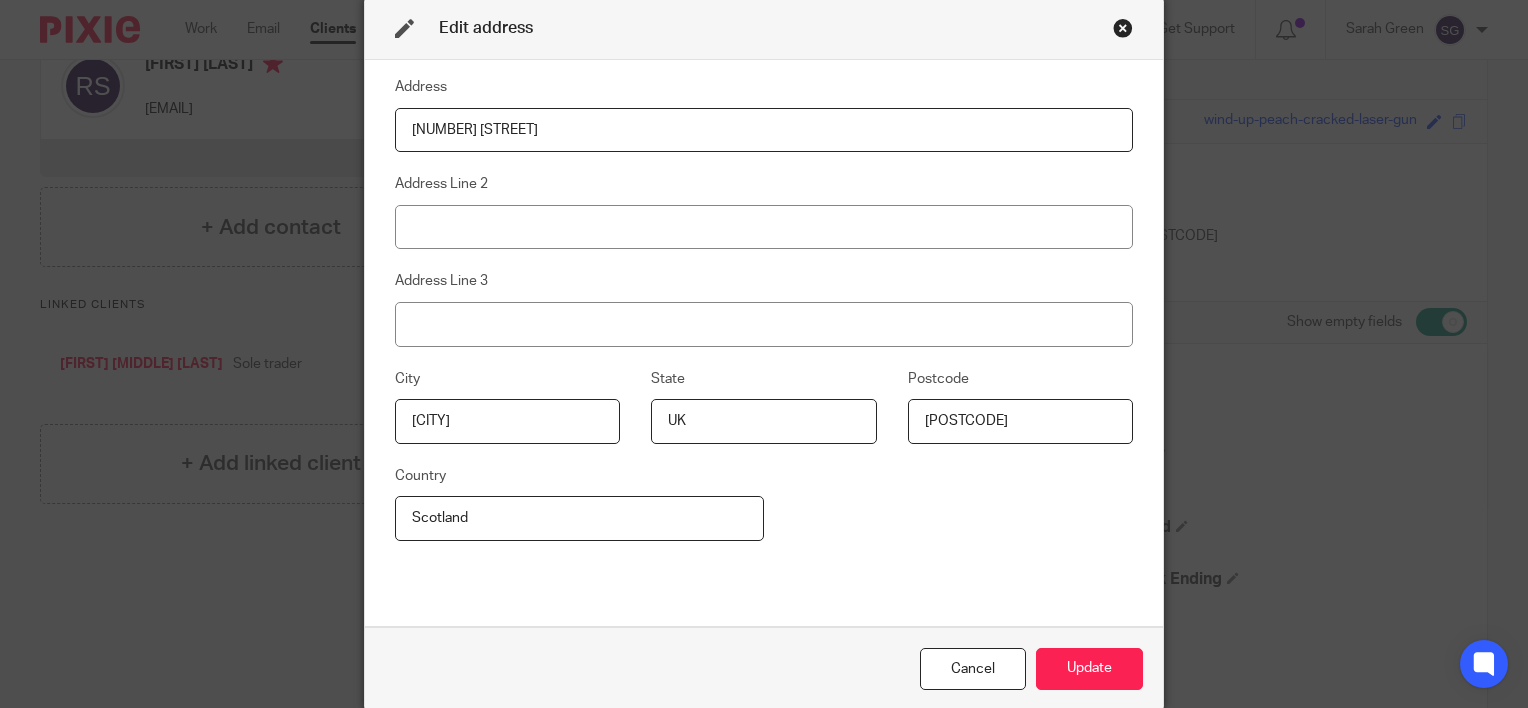 type on "UK" 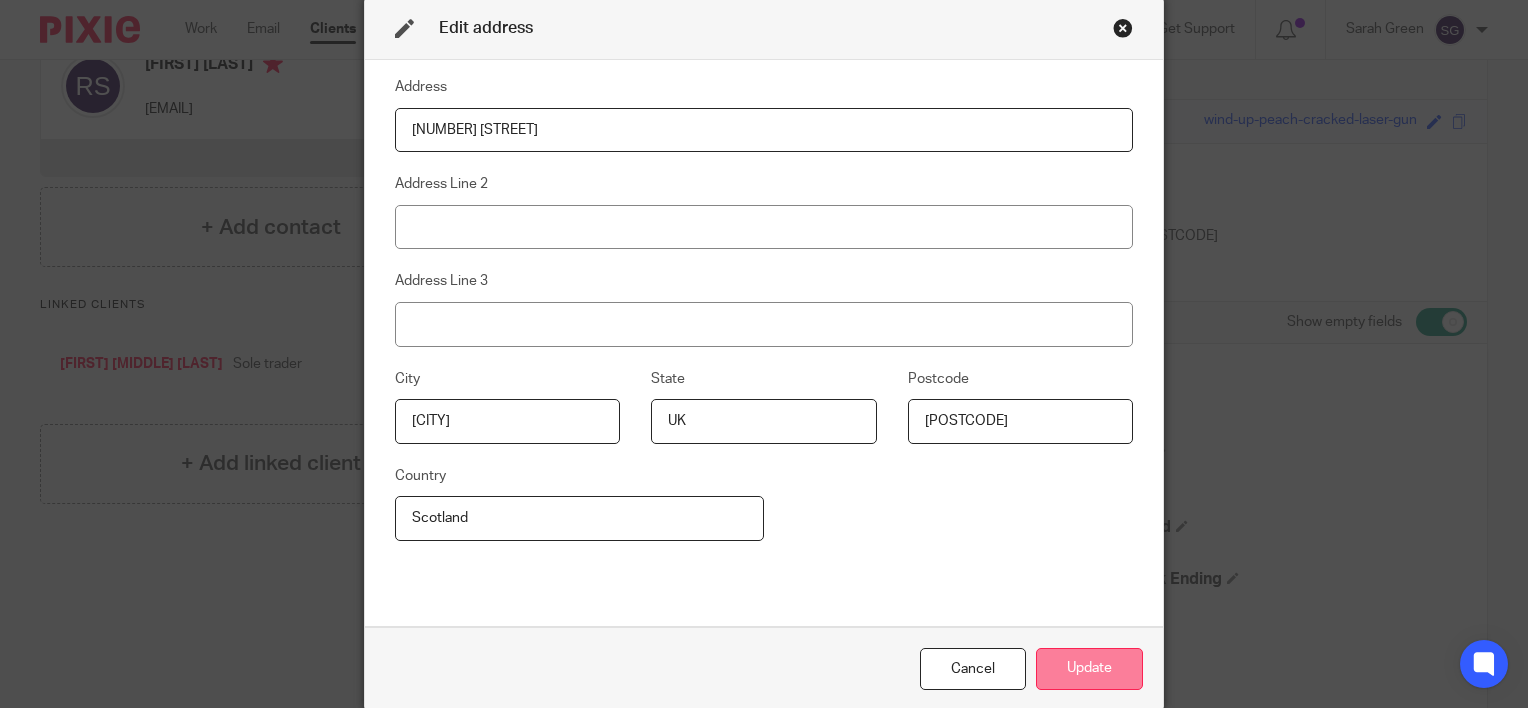 click on "Update" at bounding box center (1089, 669) 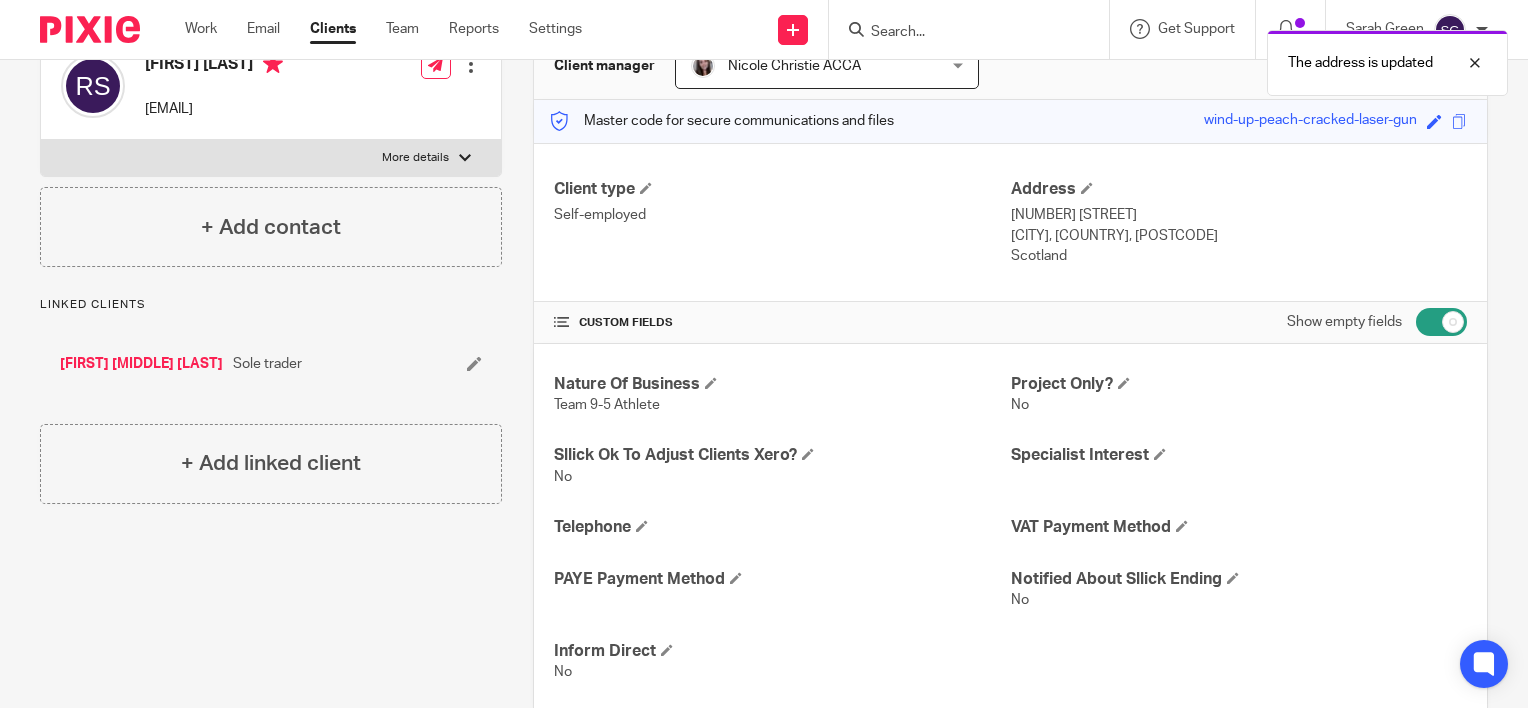 scroll, scrollTop: 316, scrollLeft: 0, axis: vertical 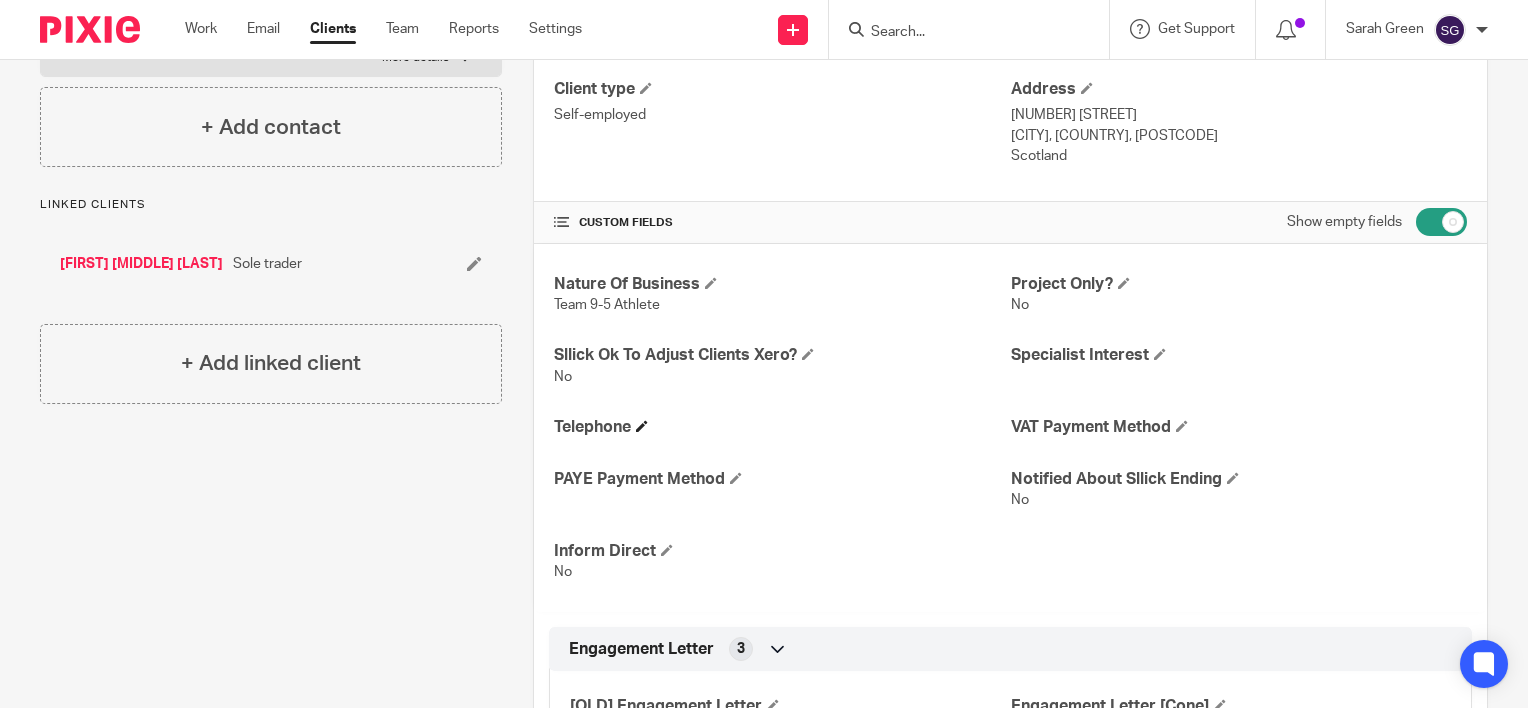 click on "Telephone" at bounding box center (782, 427) 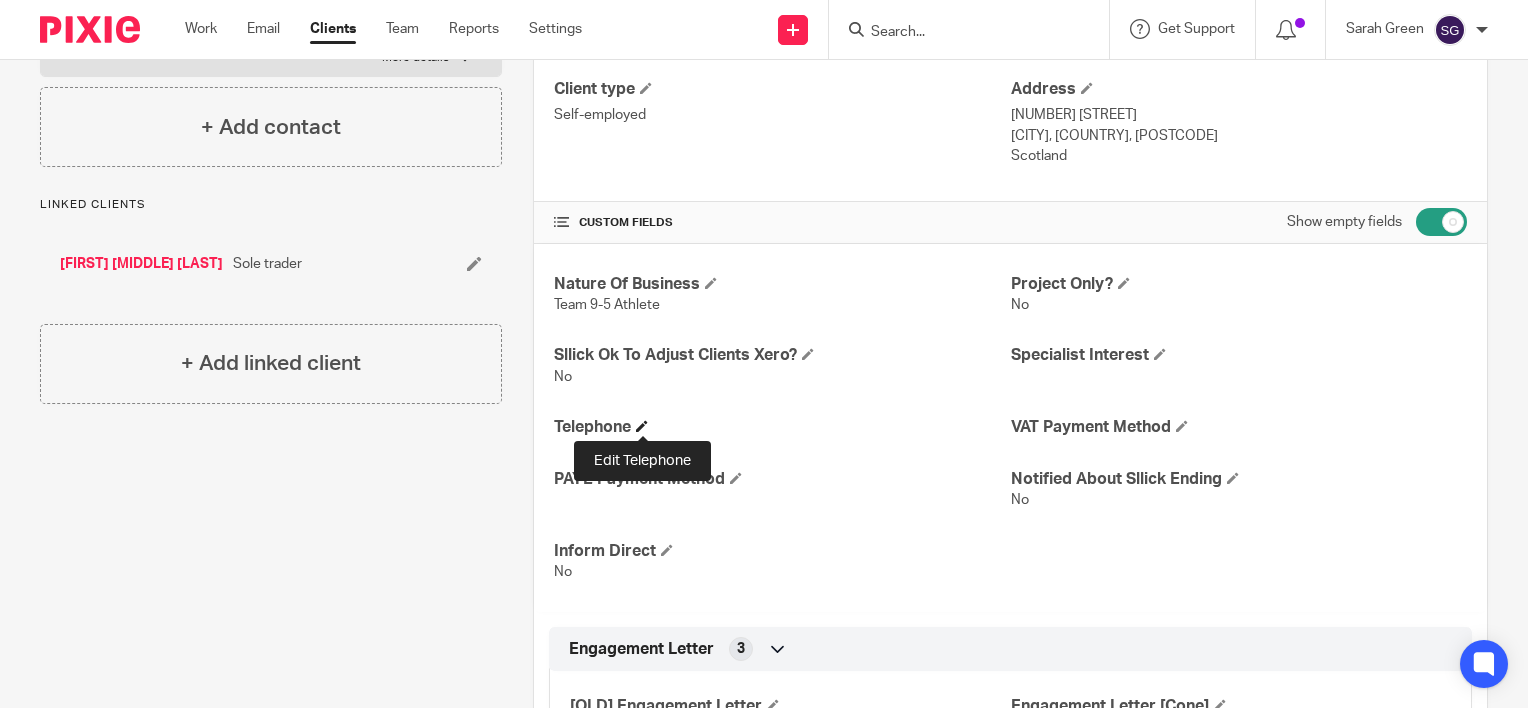 click at bounding box center (642, 426) 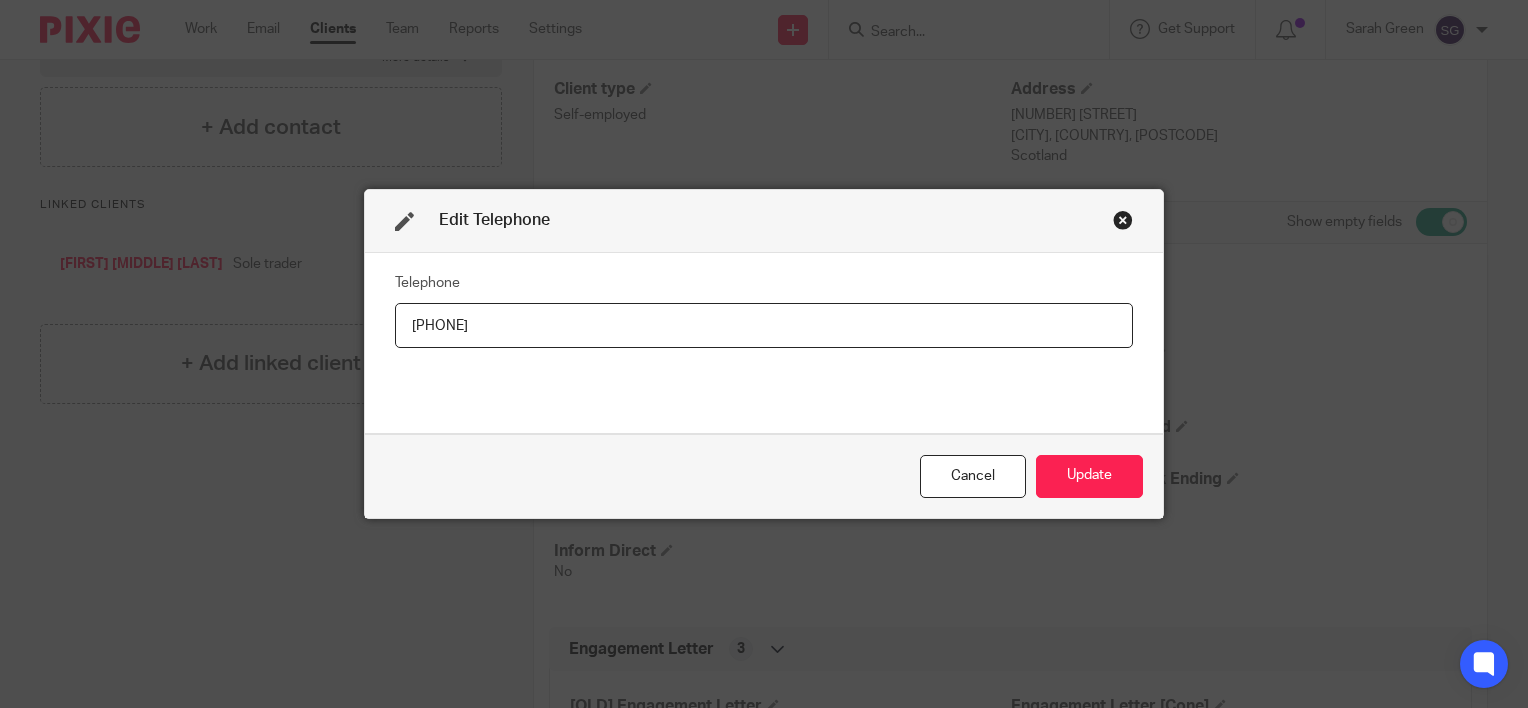 click on "[PHONE]" at bounding box center (764, 325) 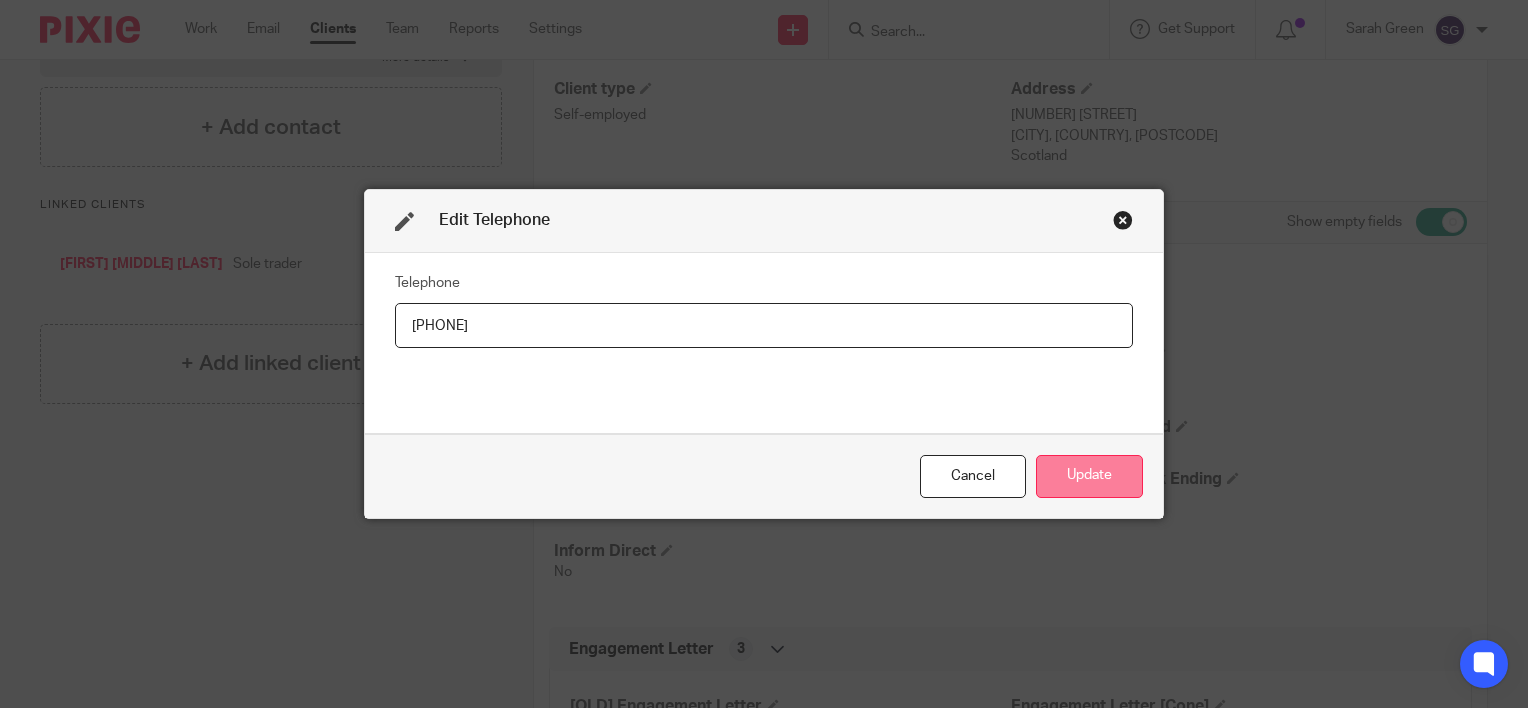 type on "[PHONE]" 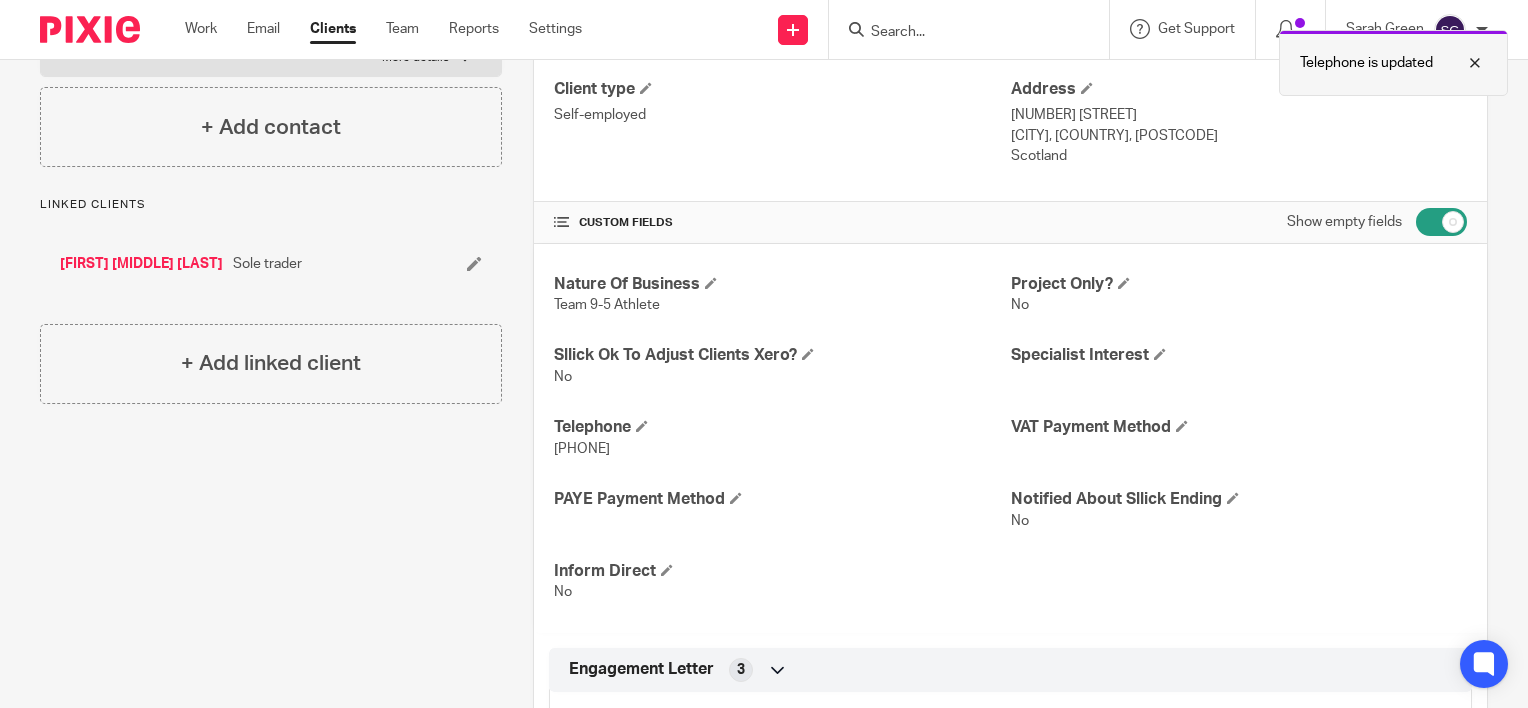 click at bounding box center (1460, 63) 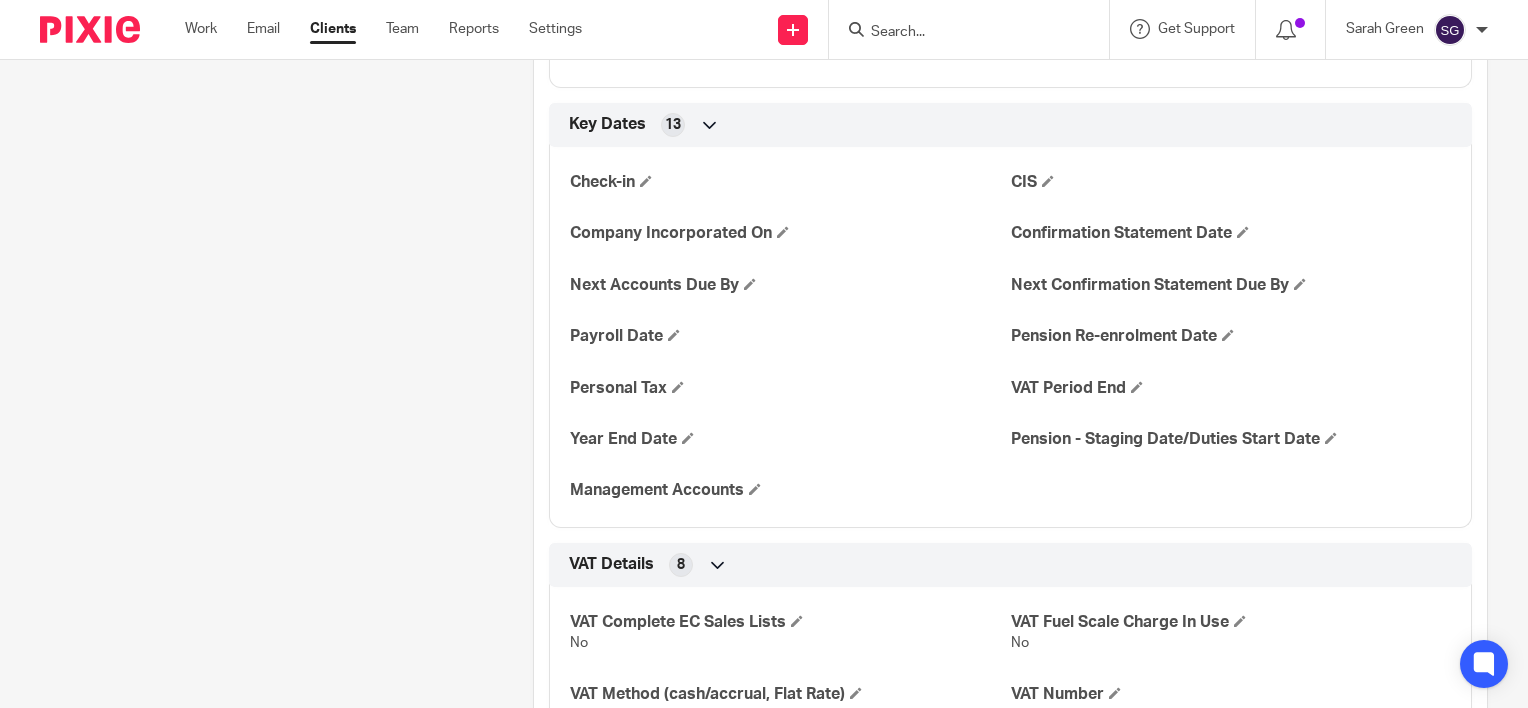 scroll, scrollTop: 2100, scrollLeft: 0, axis: vertical 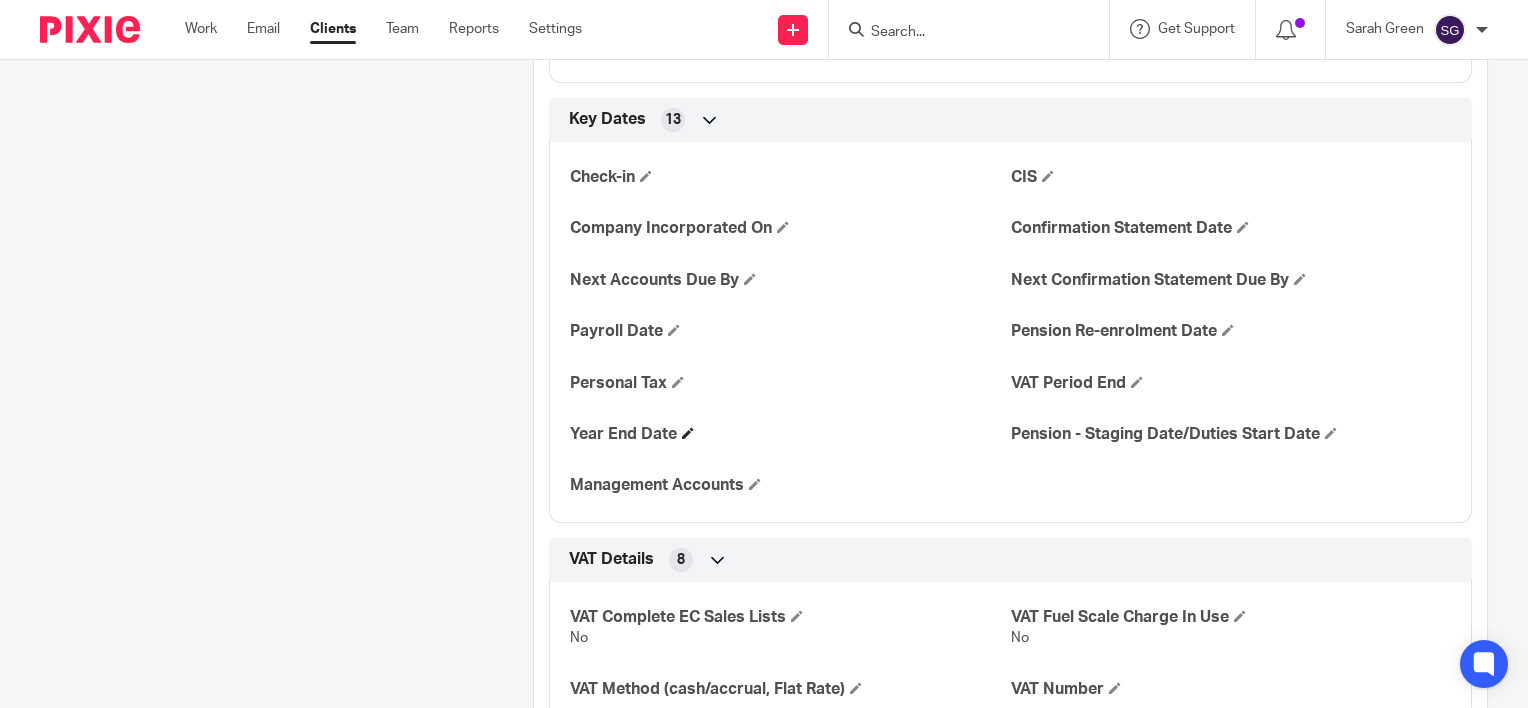 click at bounding box center [688, 433] 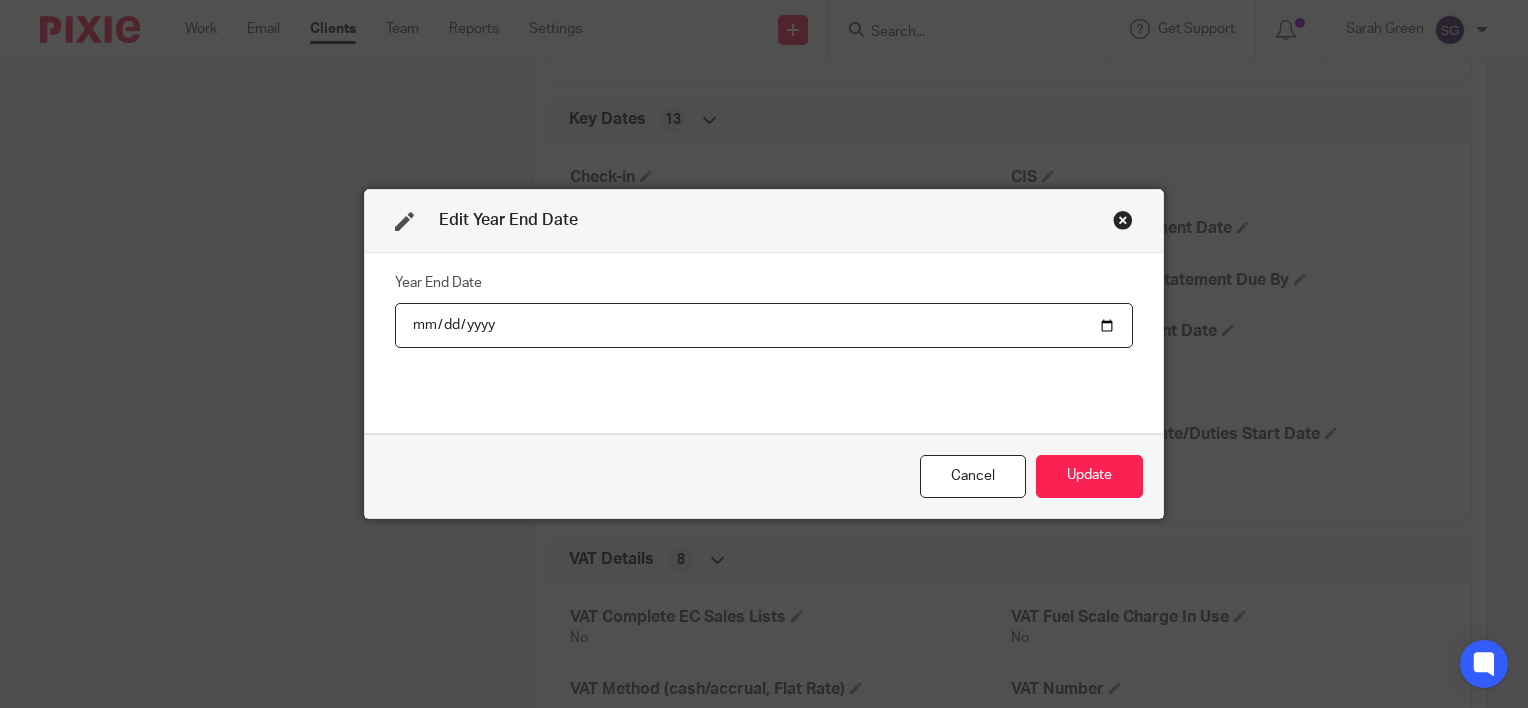 drag, startPoint x: 709, startPoint y: 328, endPoint x: 432, endPoint y: 328, distance: 277 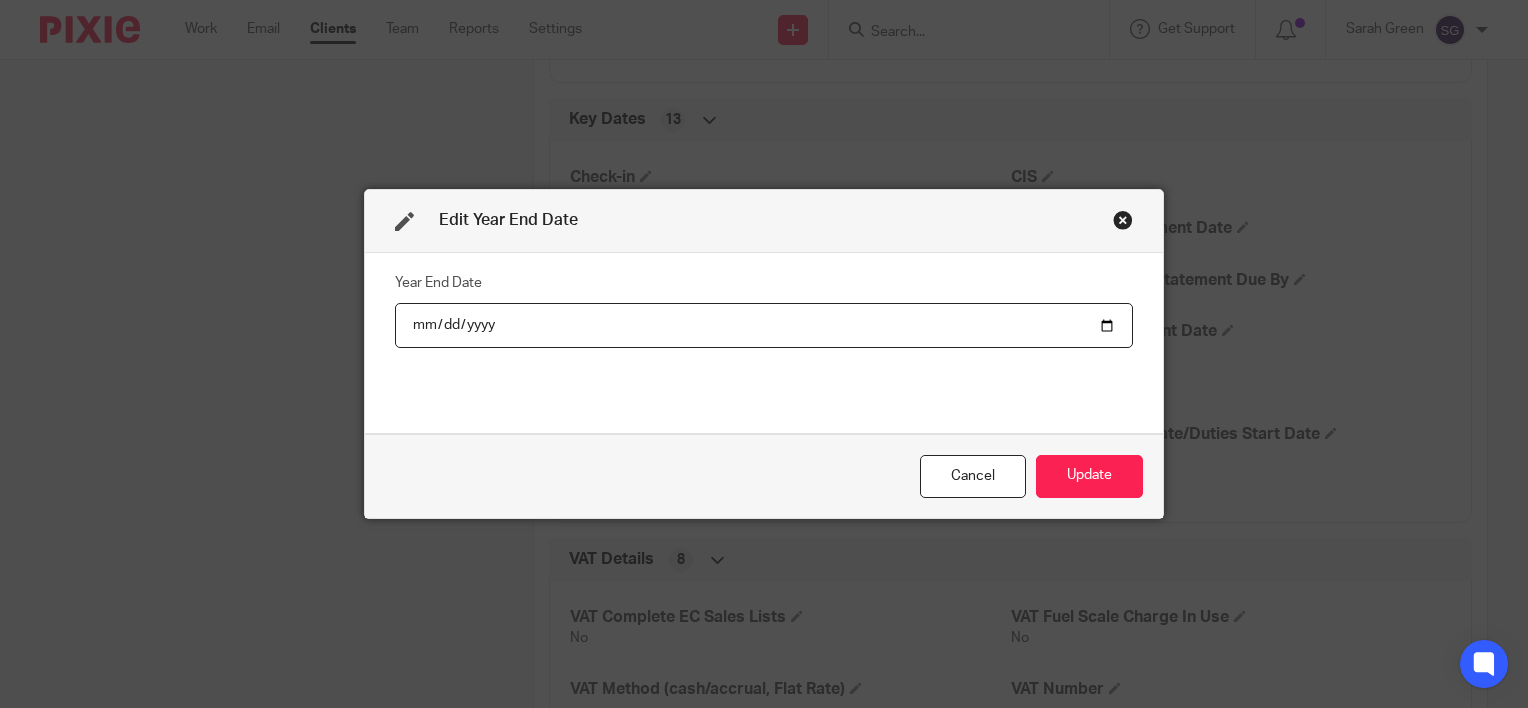 type 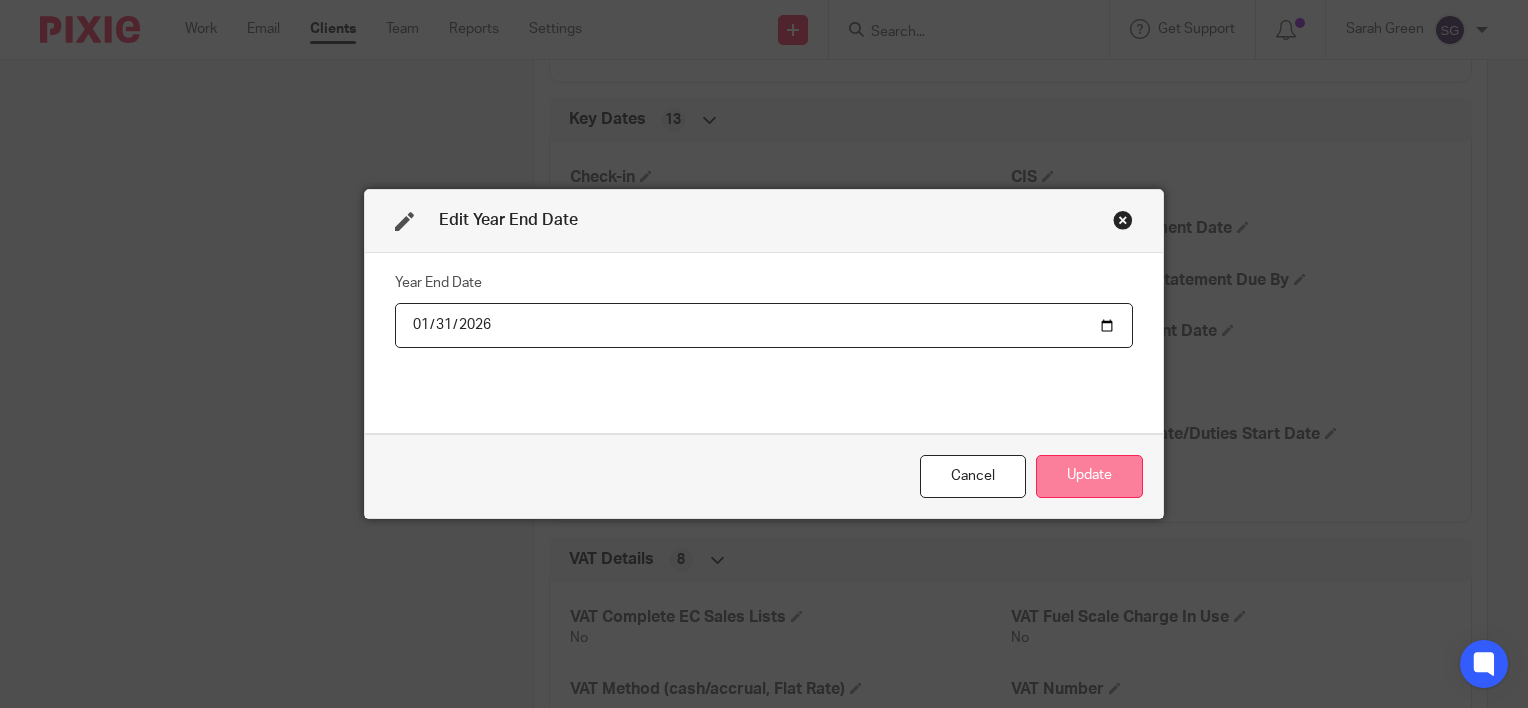 click on "Update" at bounding box center [1089, 476] 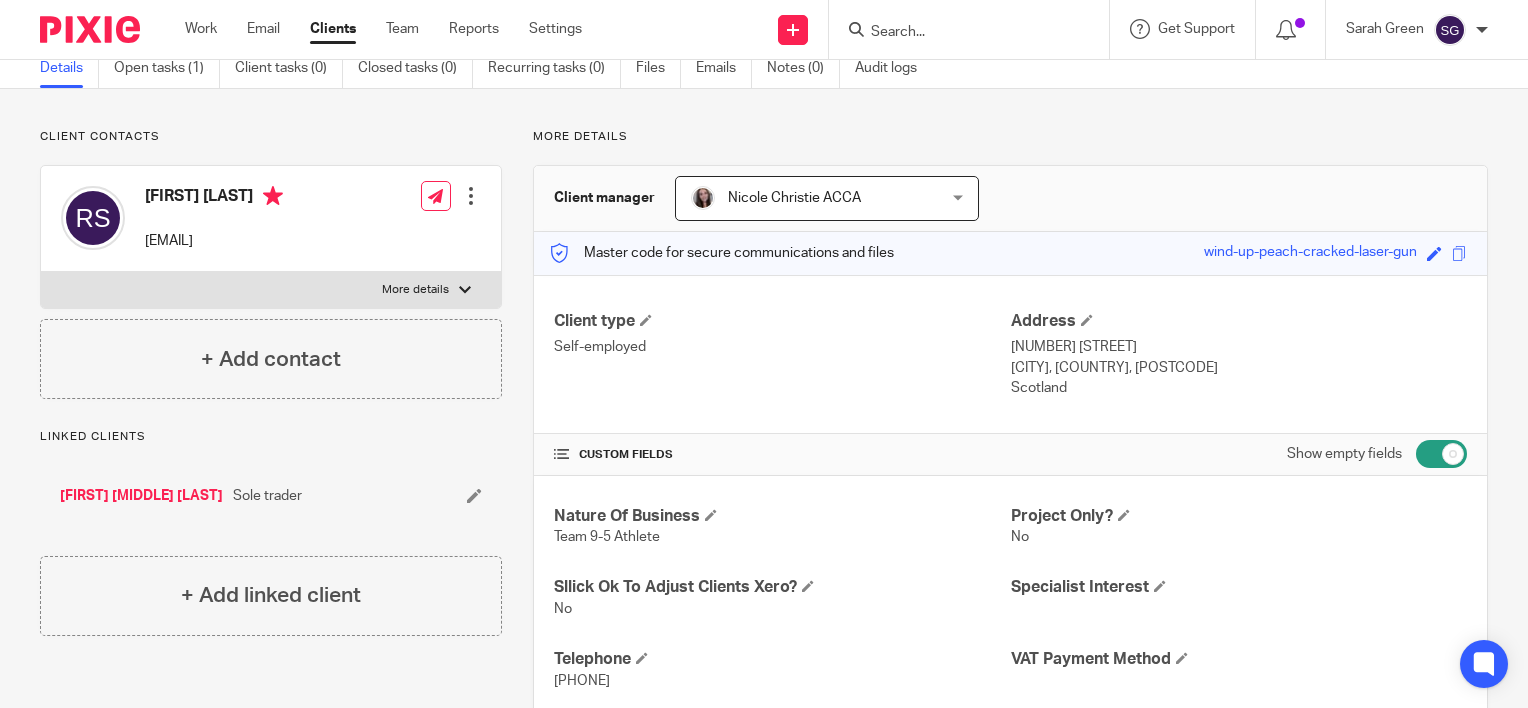 scroll, scrollTop: 0, scrollLeft: 0, axis: both 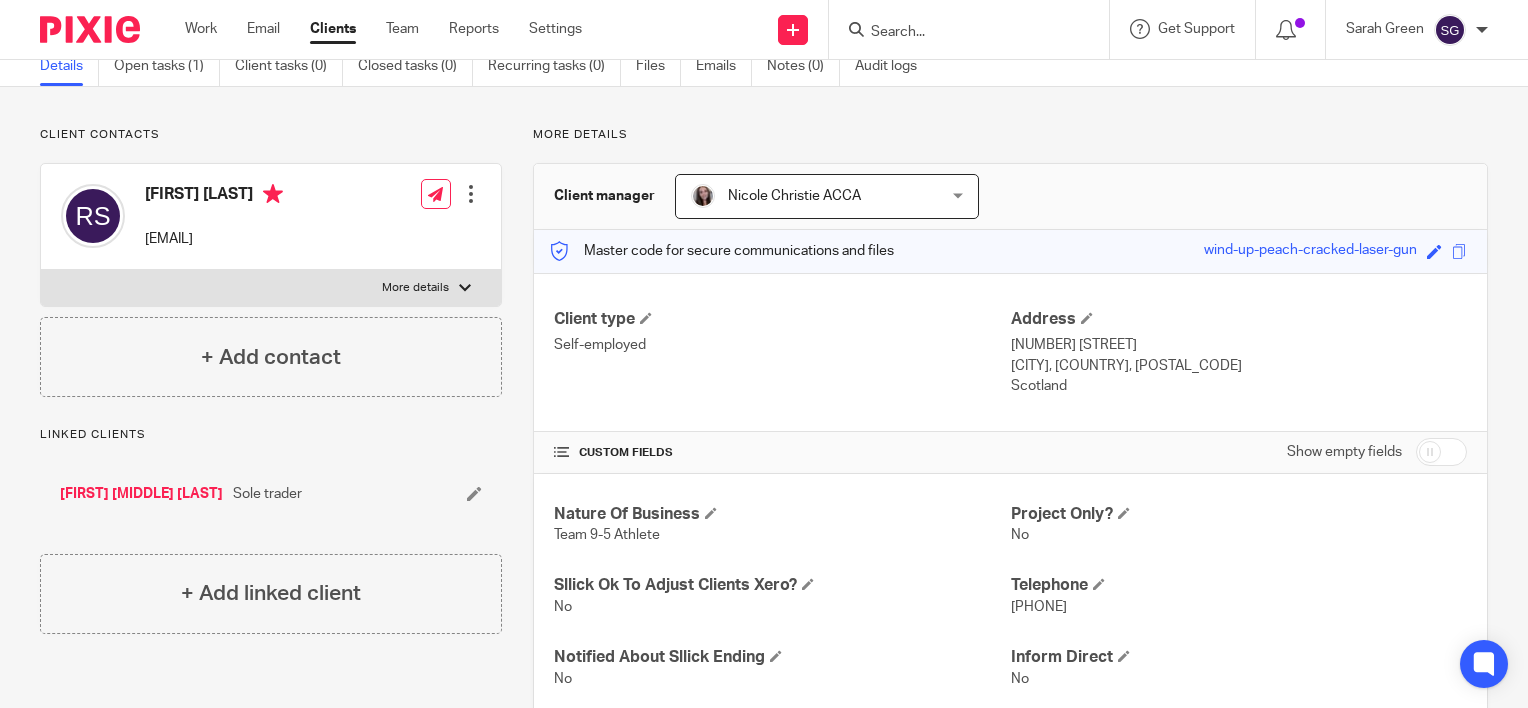 click at bounding box center [1441, 452] 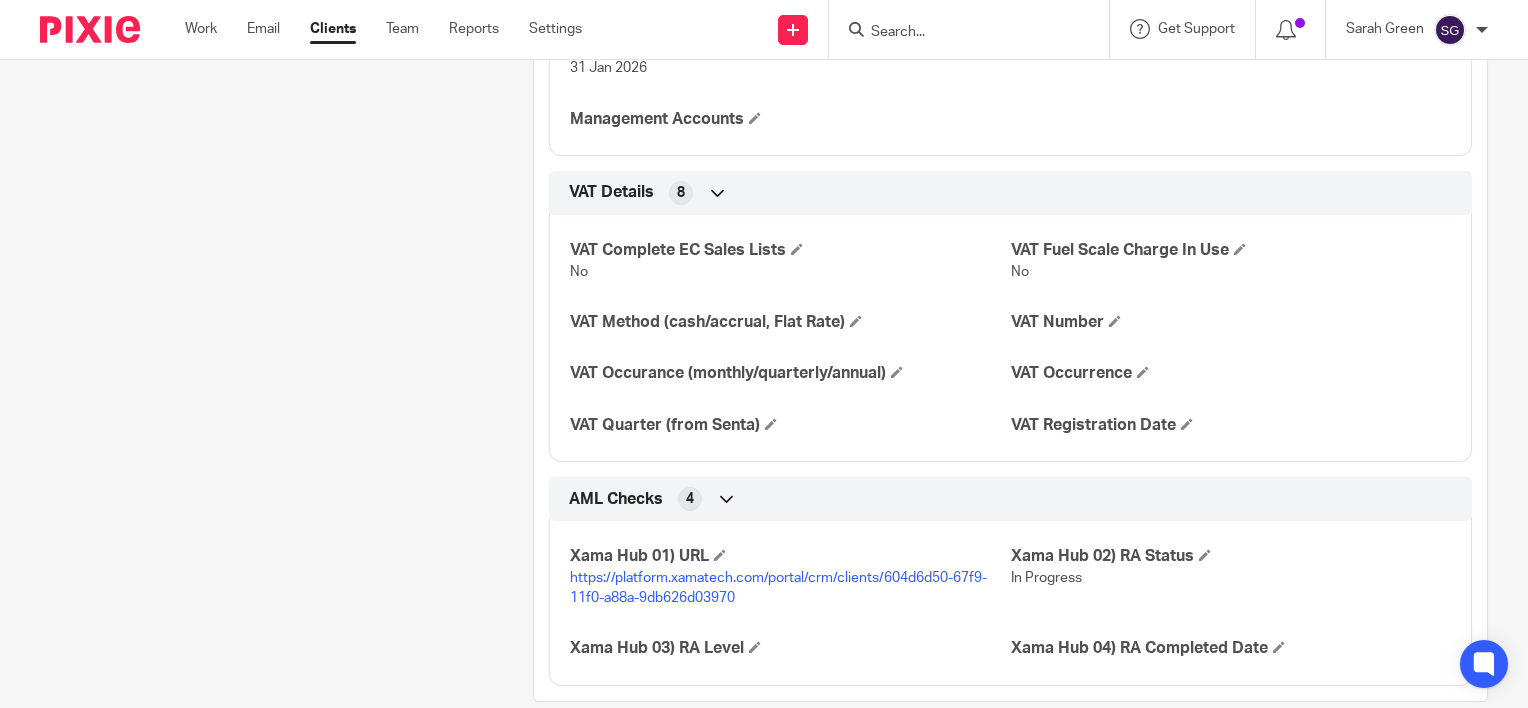 scroll, scrollTop: 2518, scrollLeft: 0, axis: vertical 